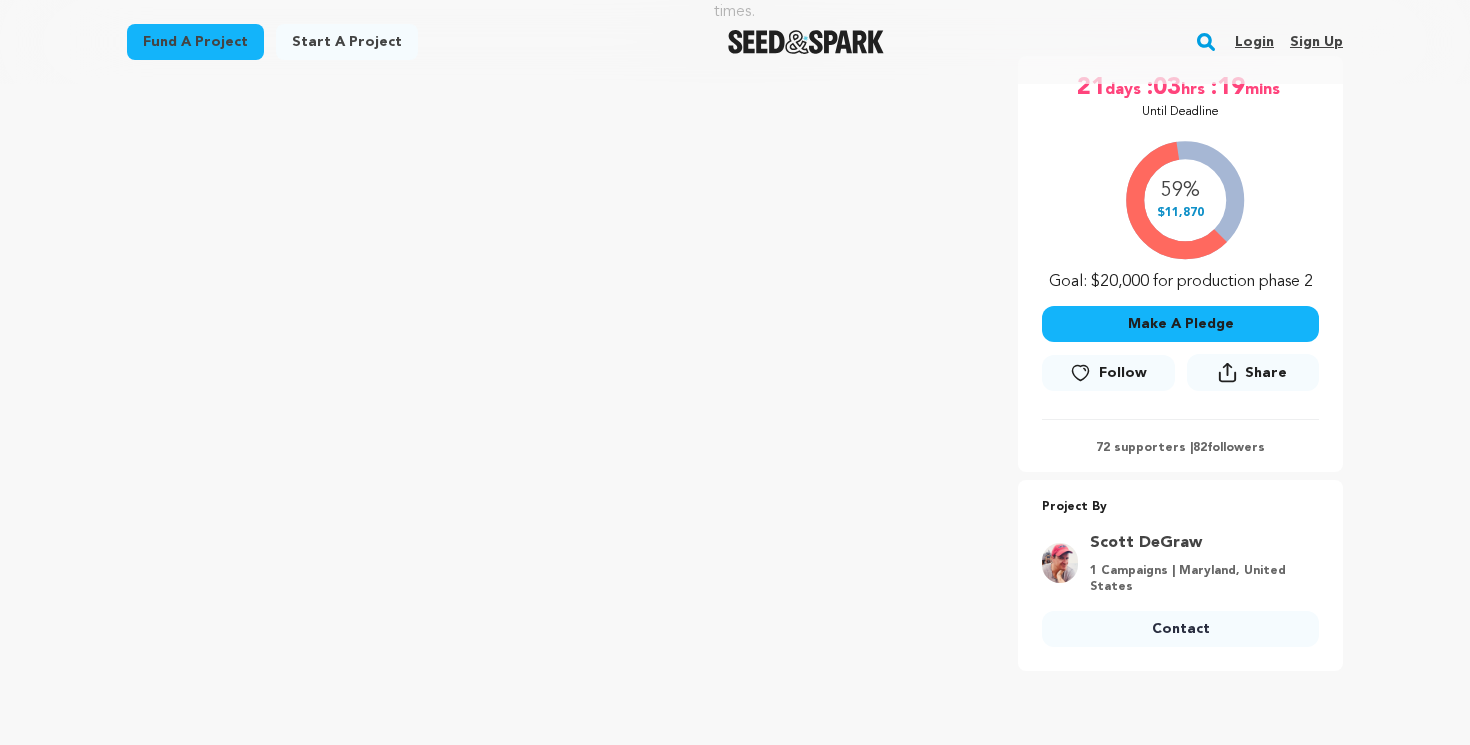 scroll, scrollTop: 351, scrollLeft: 0, axis: vertical 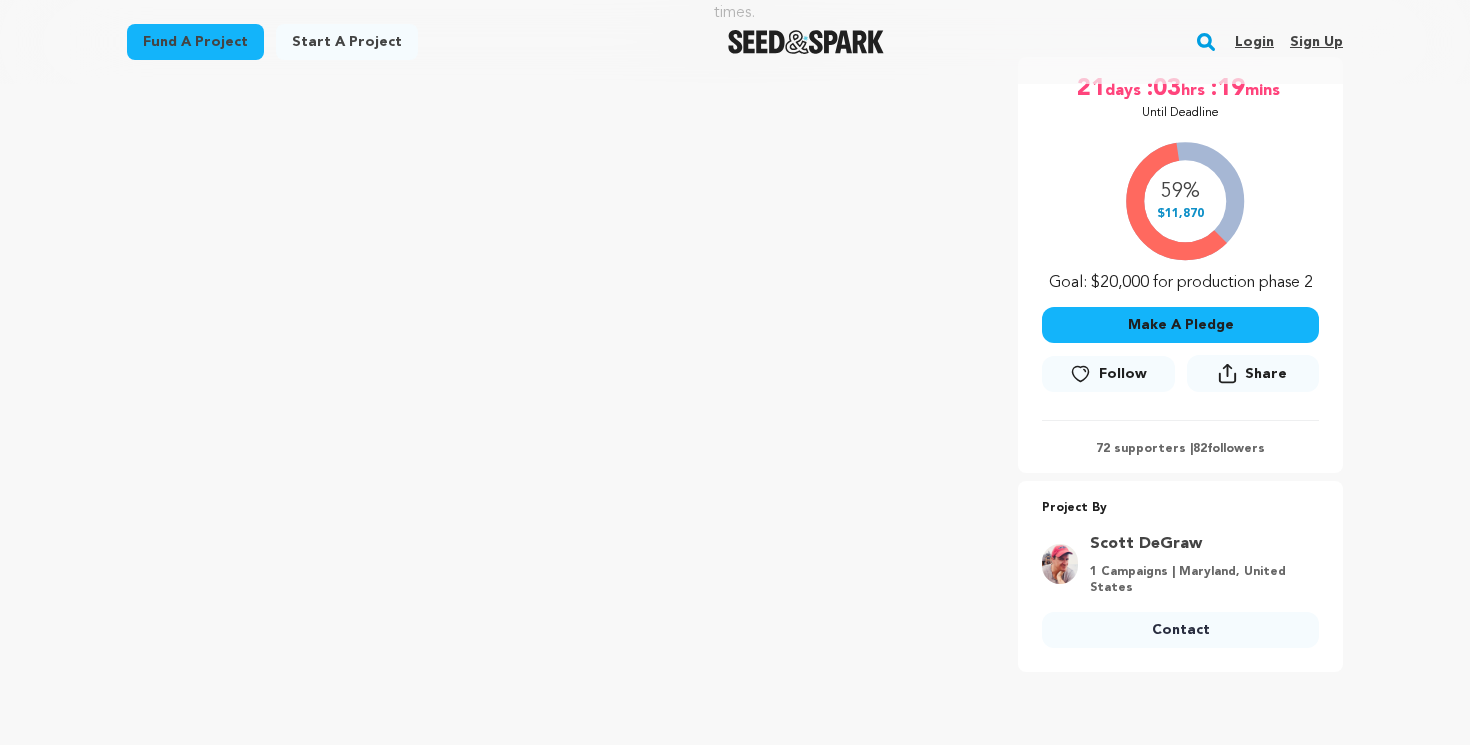 click on "Make A Pledge" at bounding box center (1180, 325) 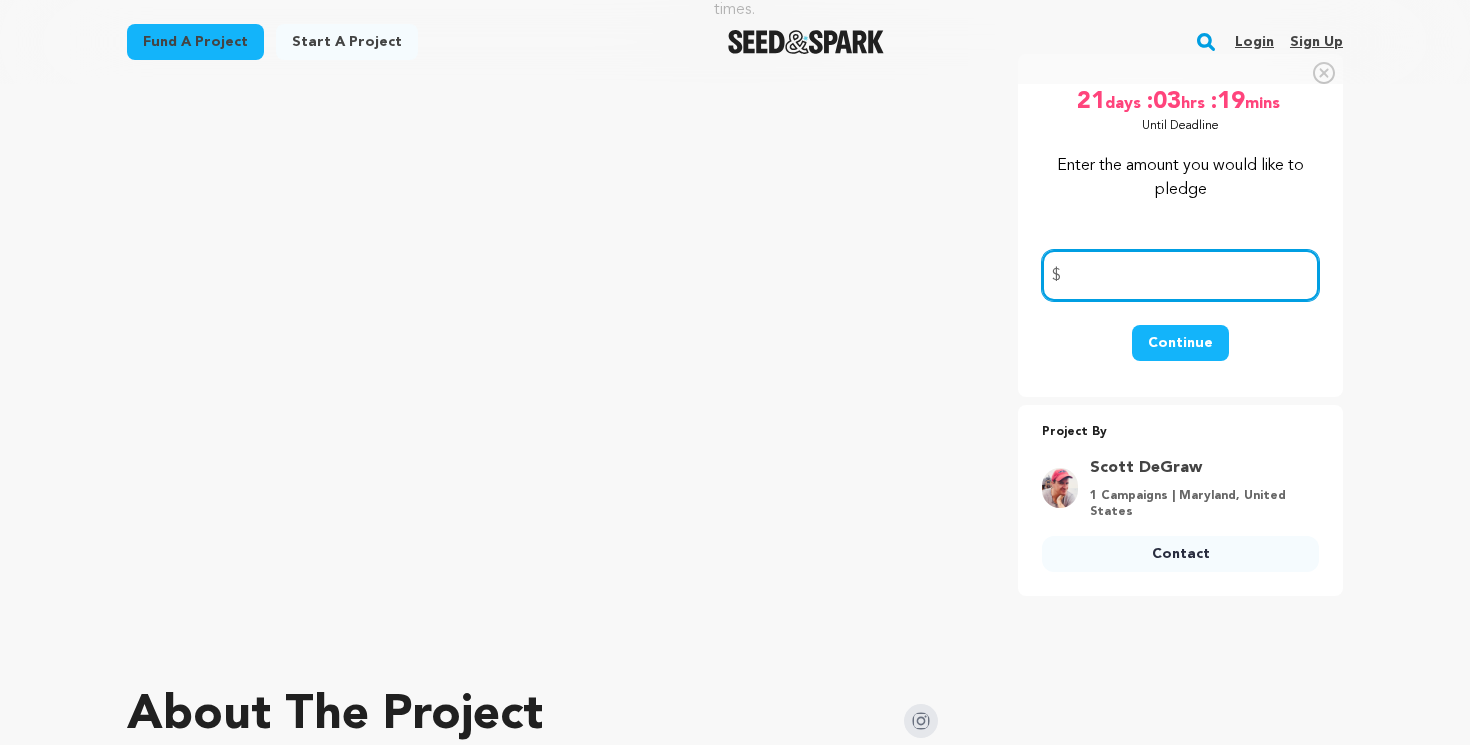 scroll, scrollTop: 260, scrollLeft: 0, axis: vertical 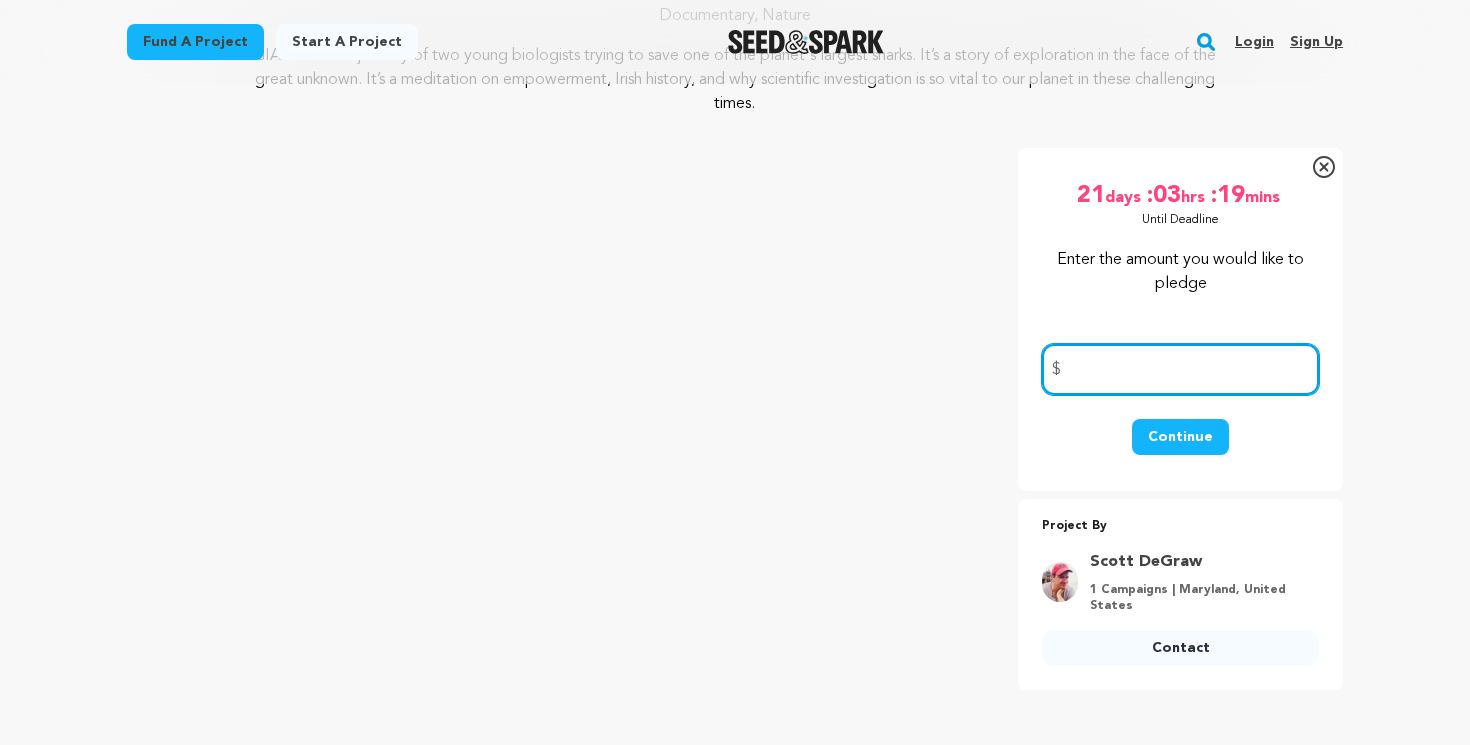 click at bounding box center (1180, 369) 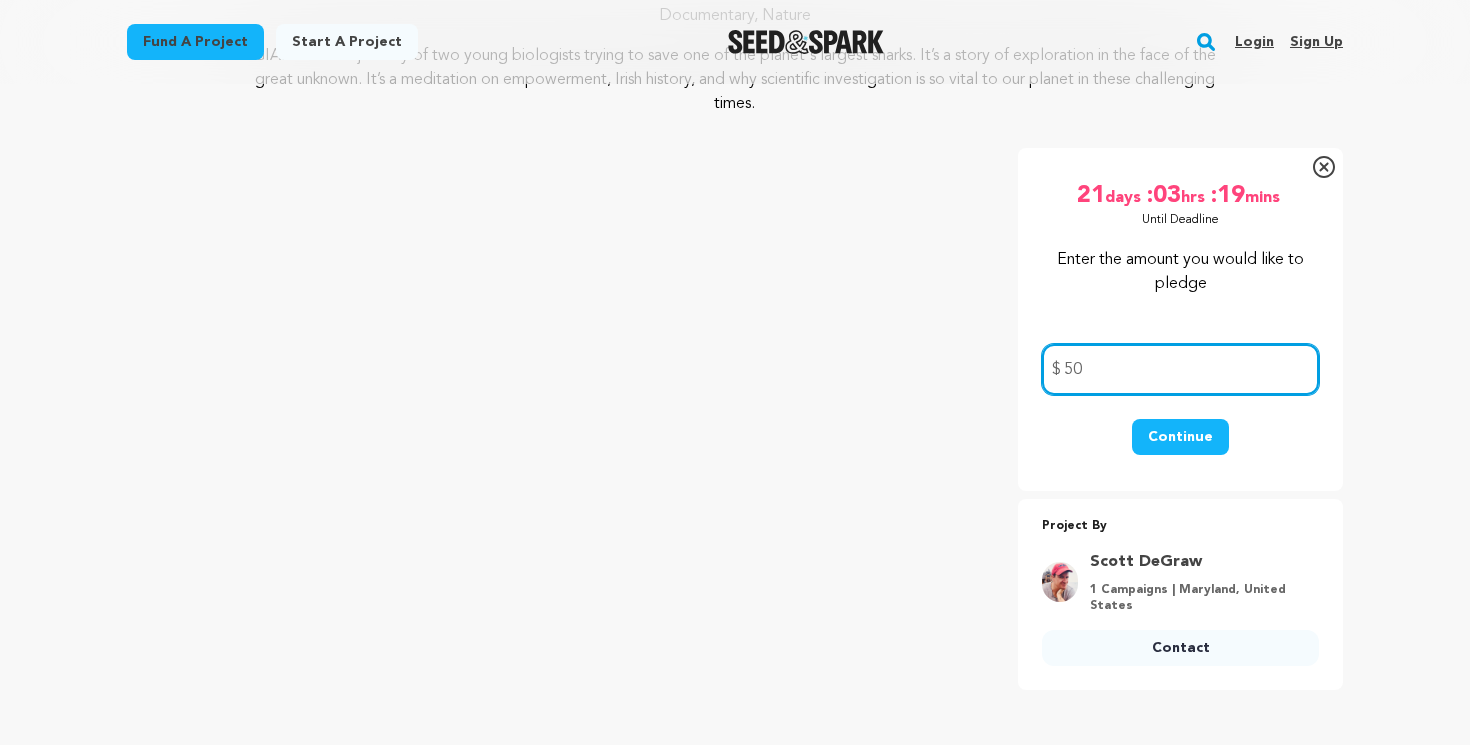type on "50" 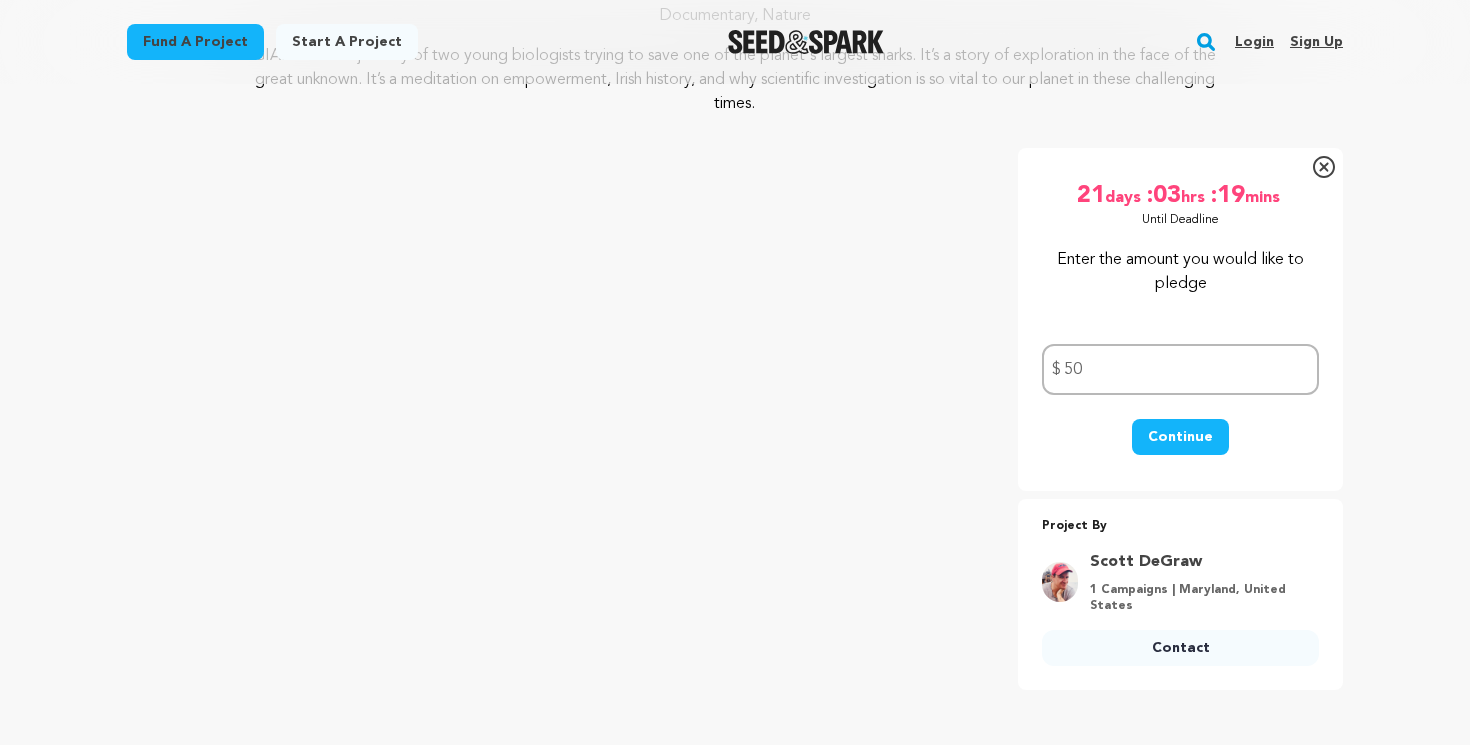 click on "Continue" at bounding box center (1180, 437) 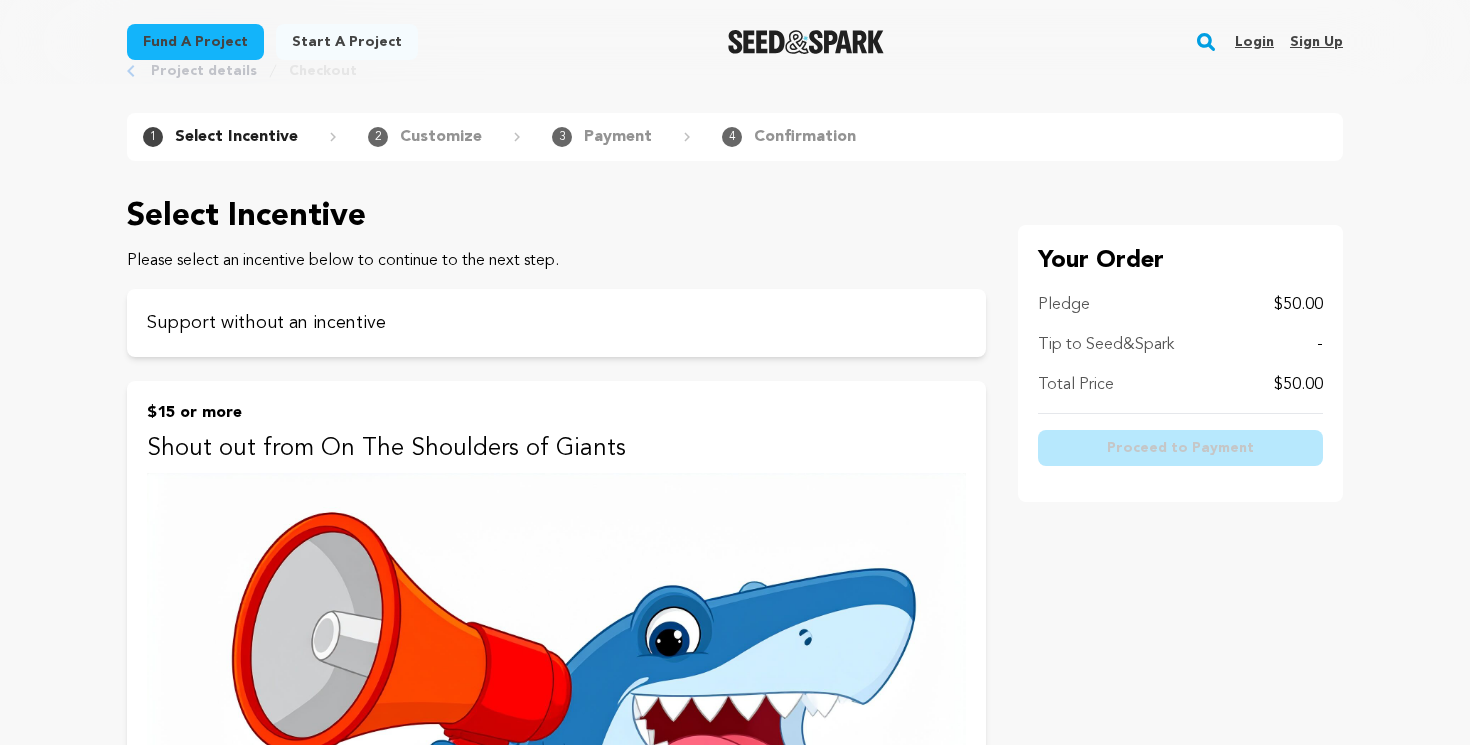 scroll, scrollTop: 0, scrollLeft: 0, axis: both 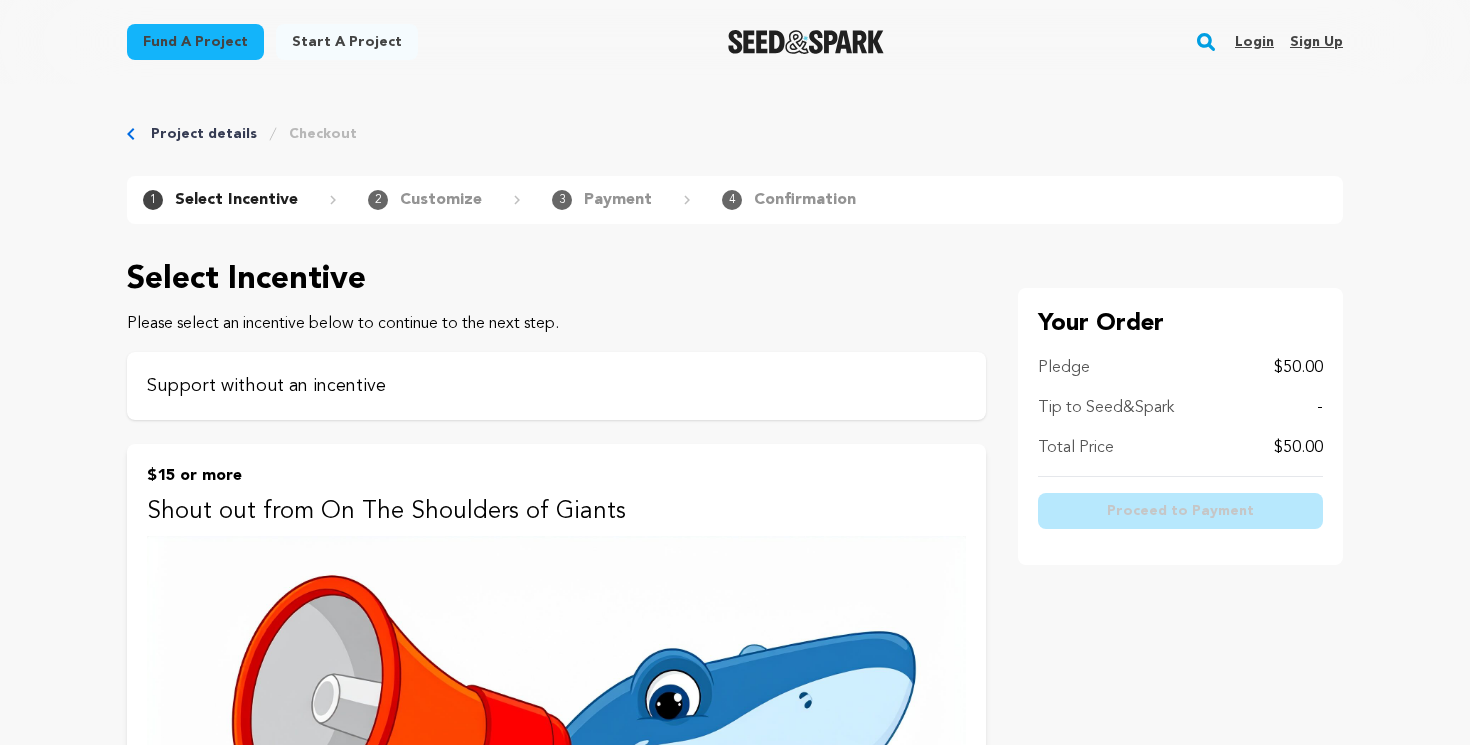 click on "Support without an incentive" at bounding box center [556, 386] 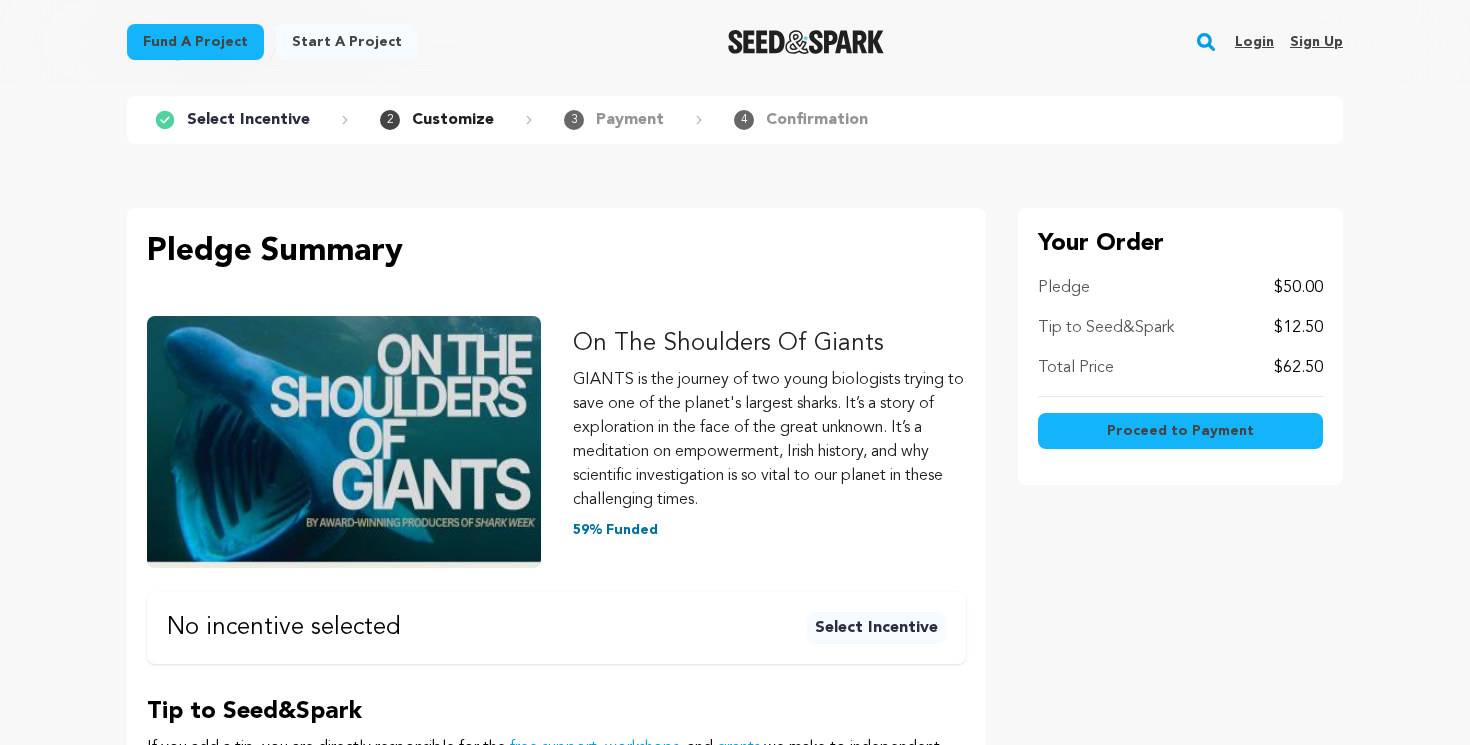 scroll, scrollTop: 85, scrollLeft: 0, axis: vertical 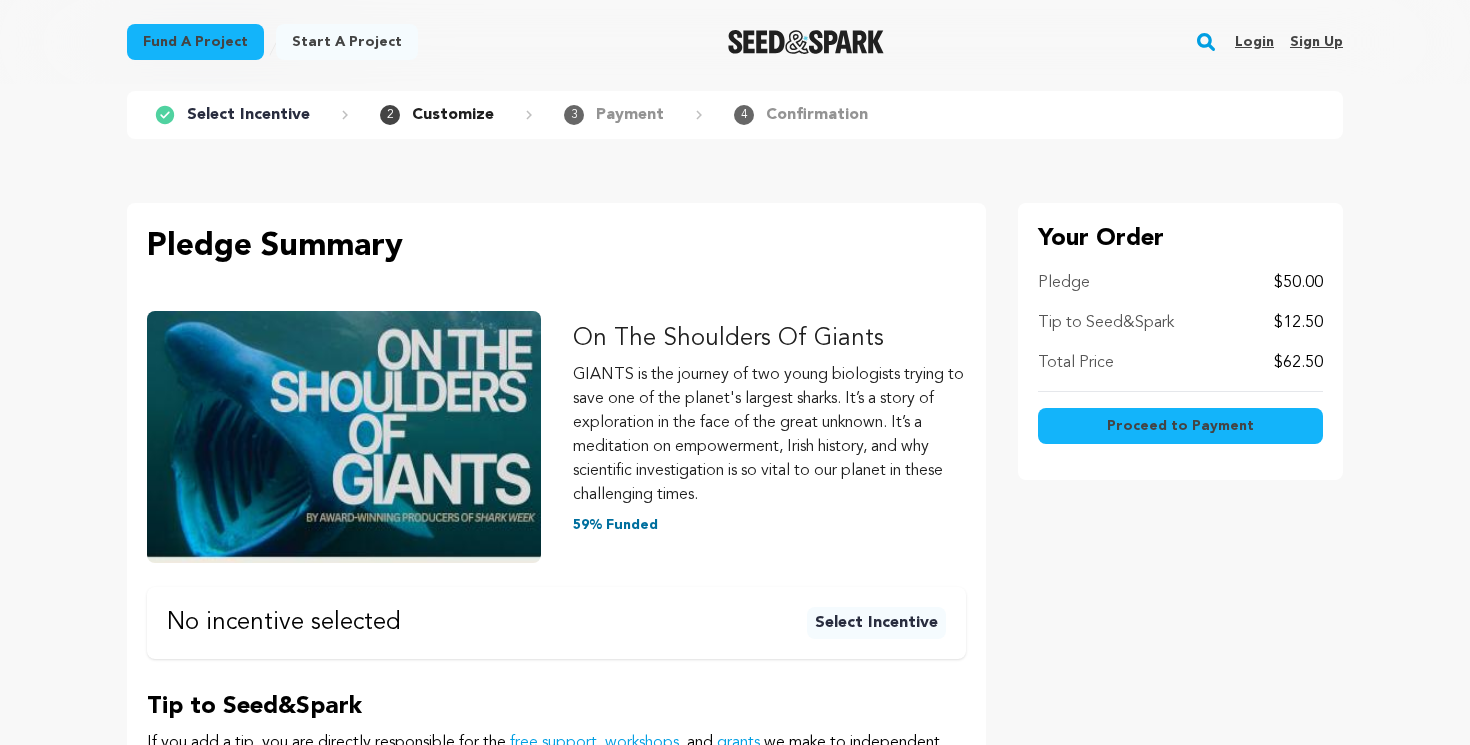 click on "Select Incentive" at bounding box center [248, 115] 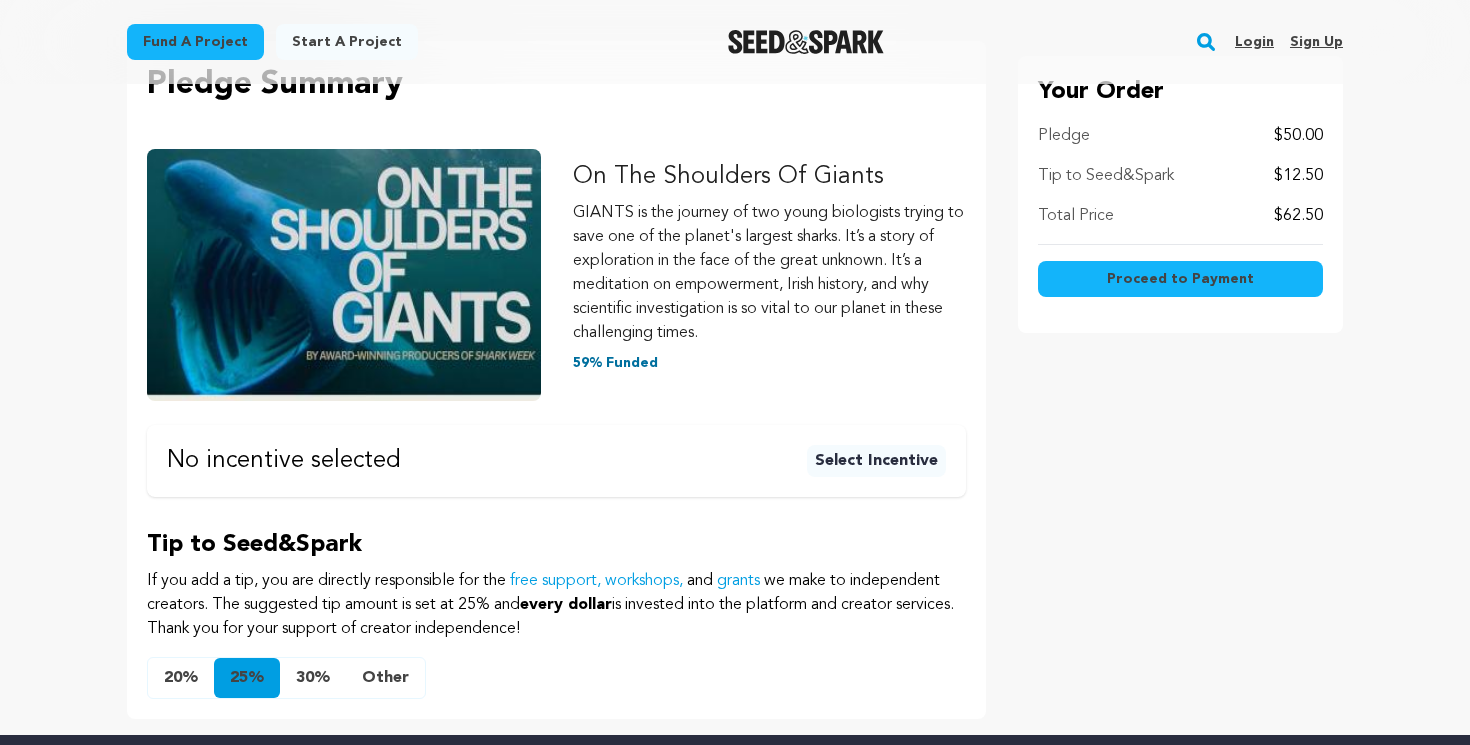 click on "Select Incentive" at bounding box center (876, 461) 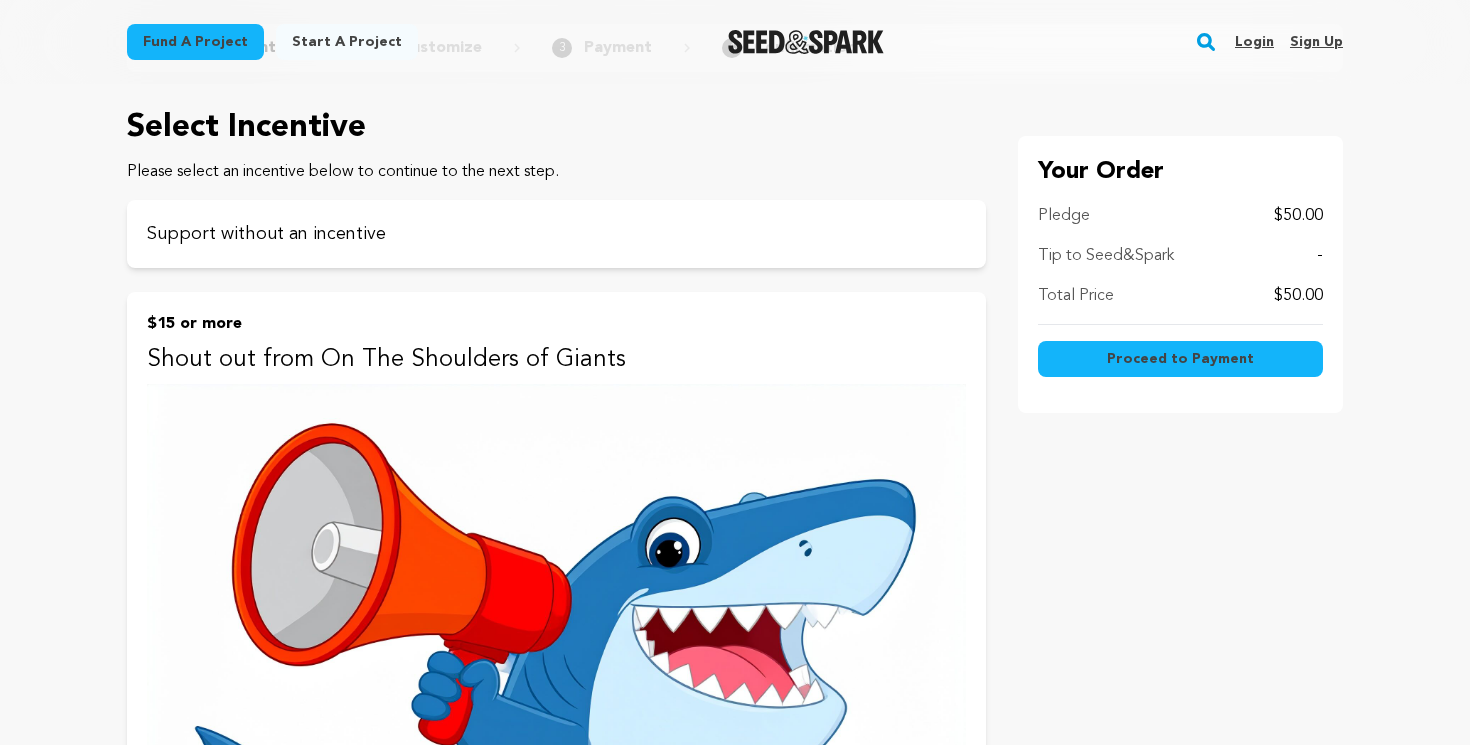 scroll, scrollTop: 0, scrollLeft: 0, axis: both 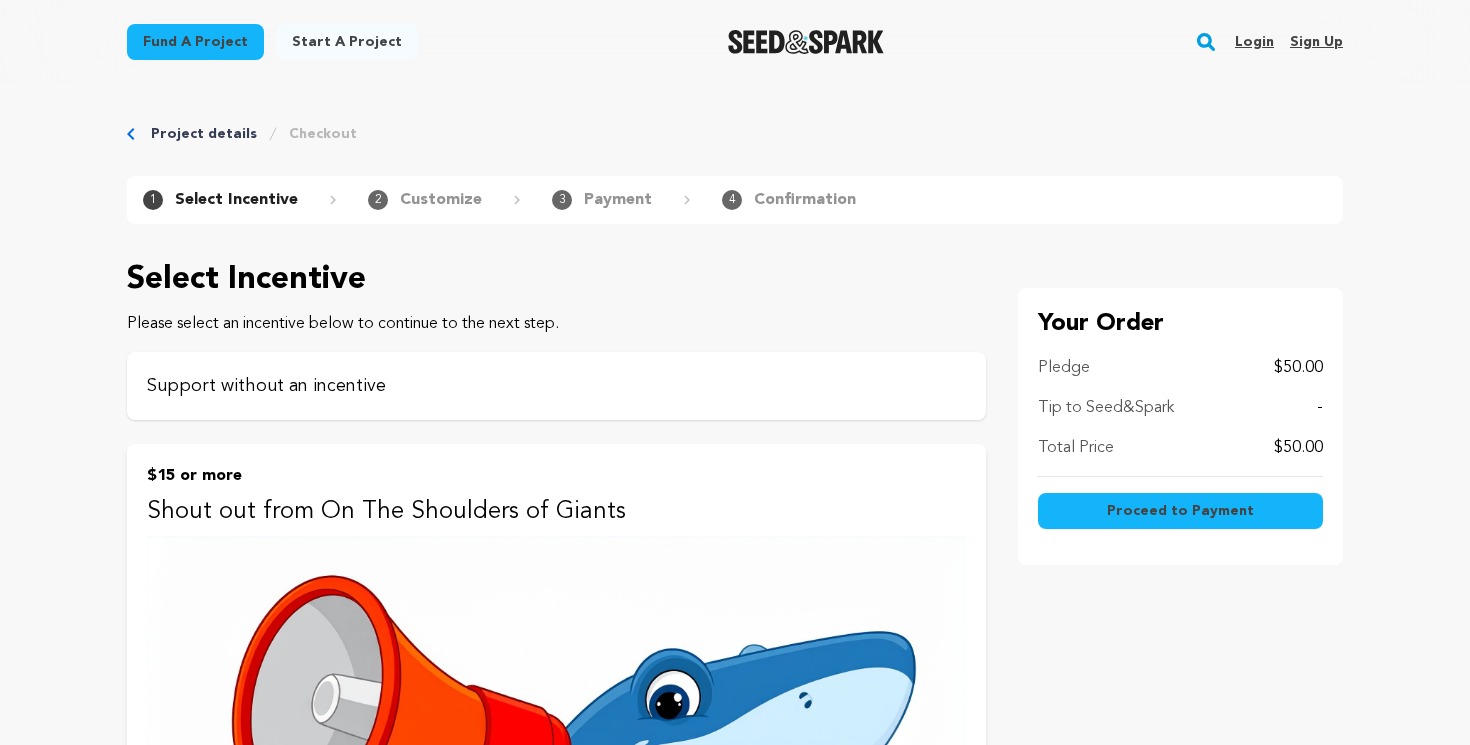 click on "Support without an incentive" at bounding box center (556, 386) 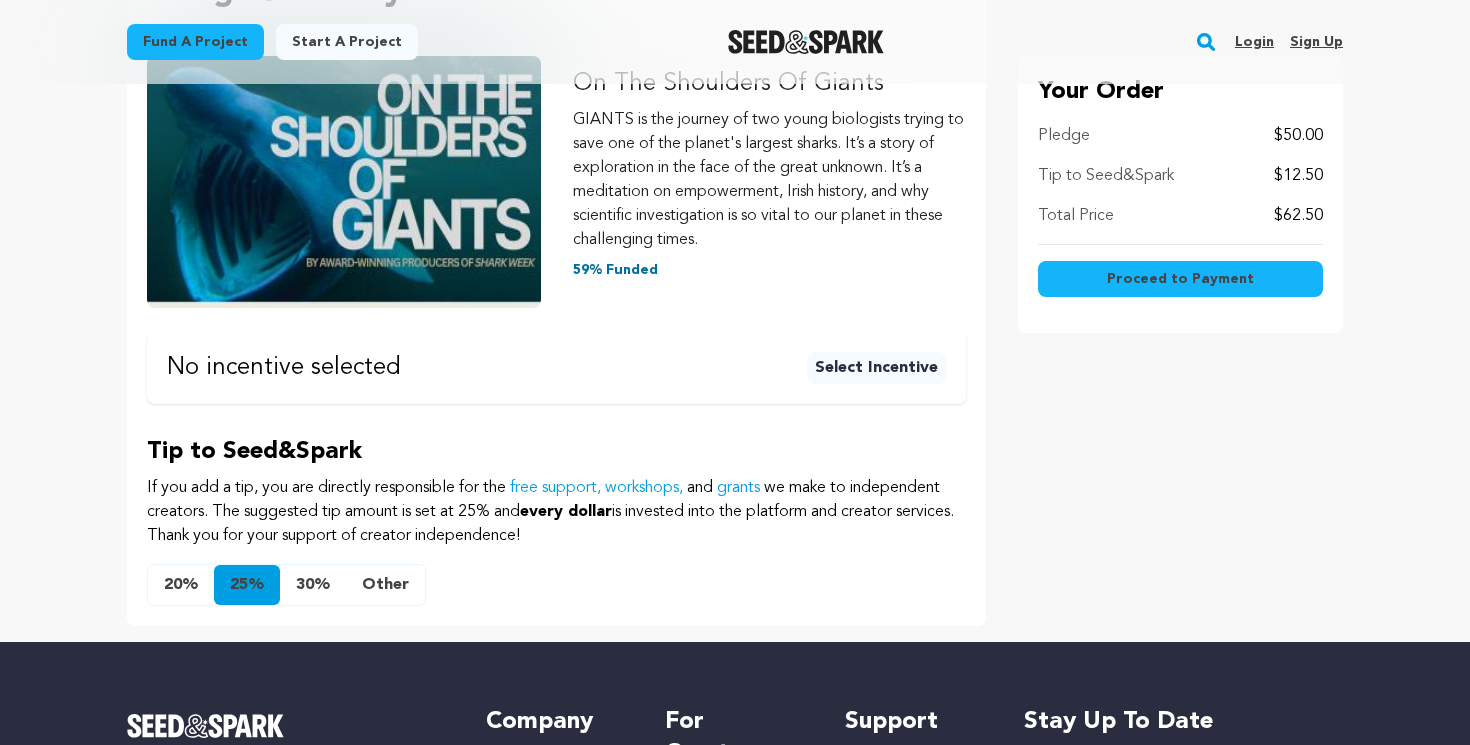 scroll, scrollTop: 323, scrollLeft: 0, axis: vertical 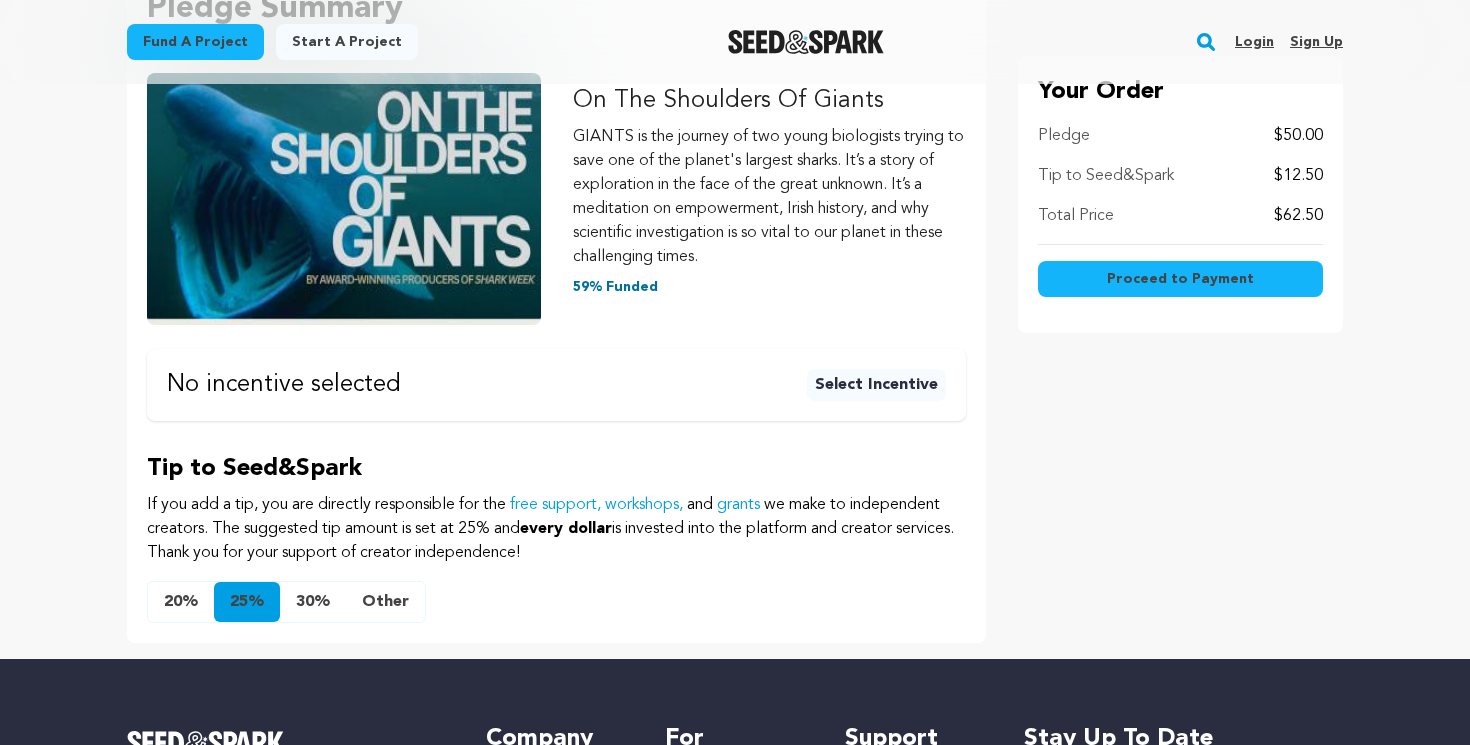 click on "Other" at bounding box center (385, 602) 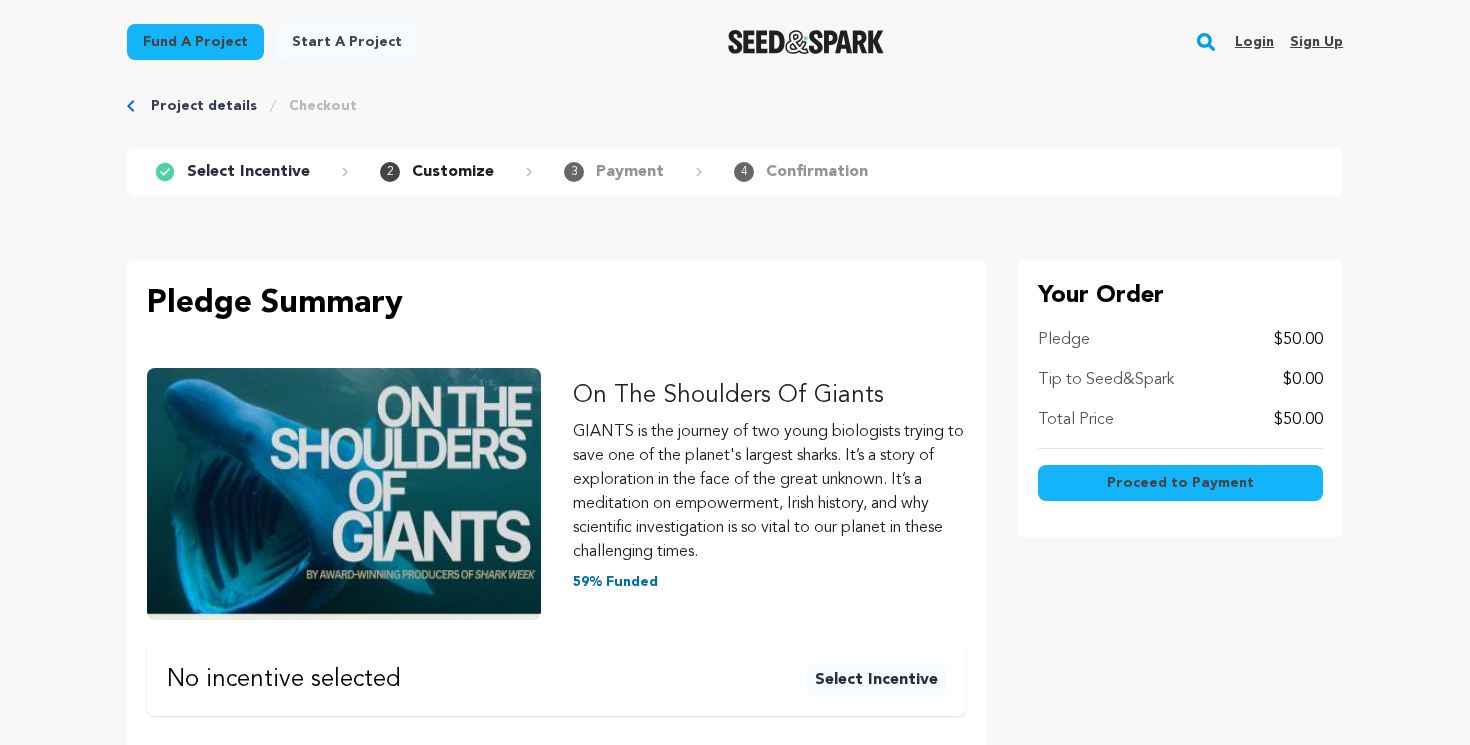 scroll, scrollTop: 0, scrollLeft: 0, axis: both 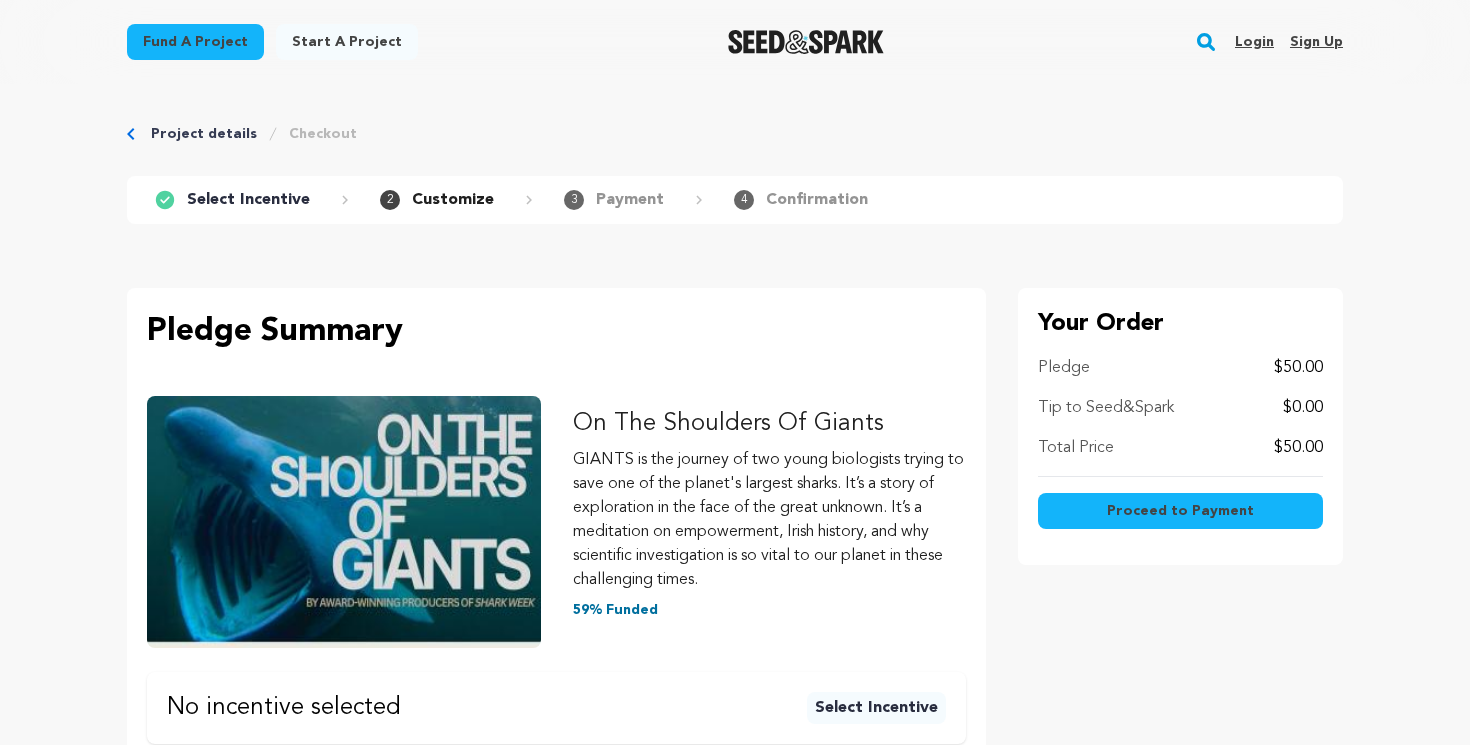 click on "Proceed to Payment" at bounding box center (1180, 511) 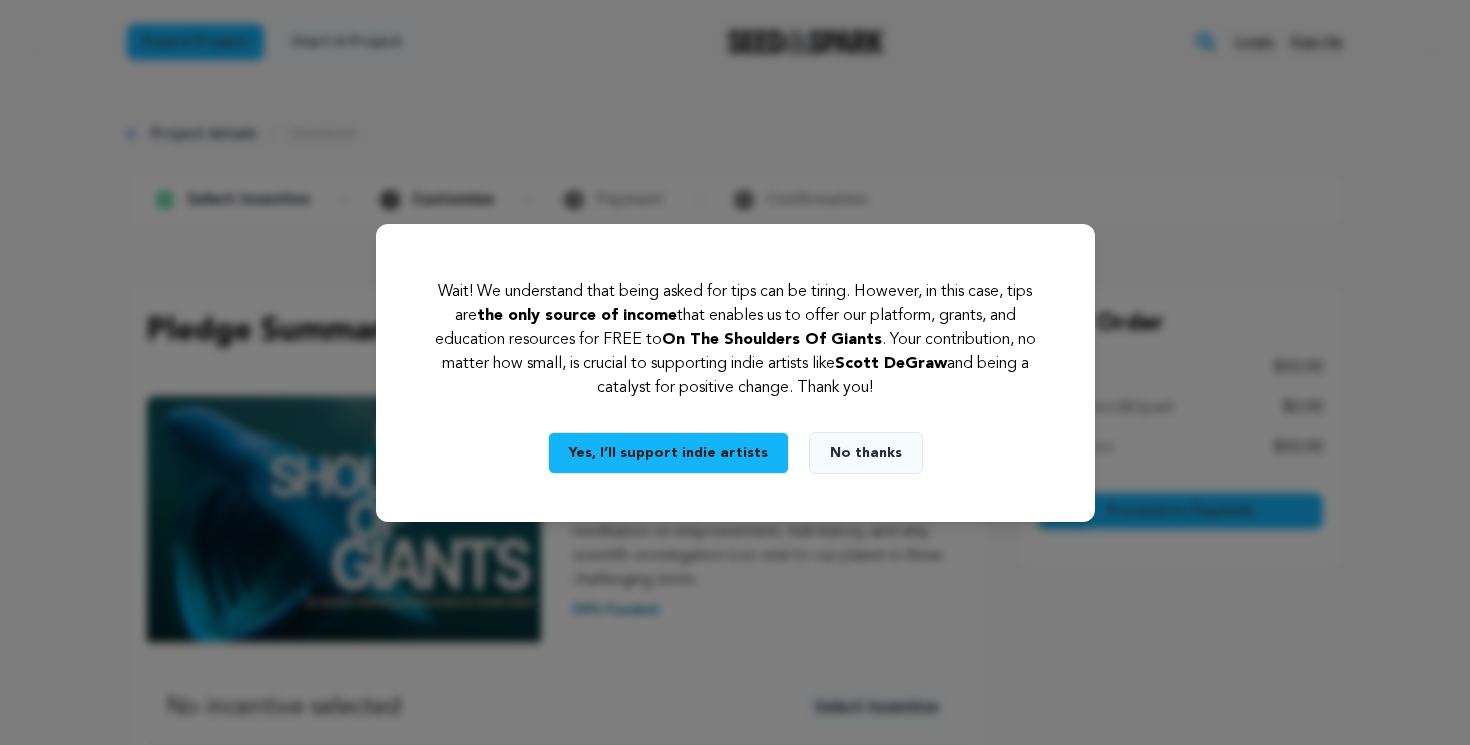 click on "No thanks" at bounding box center [866, 453] 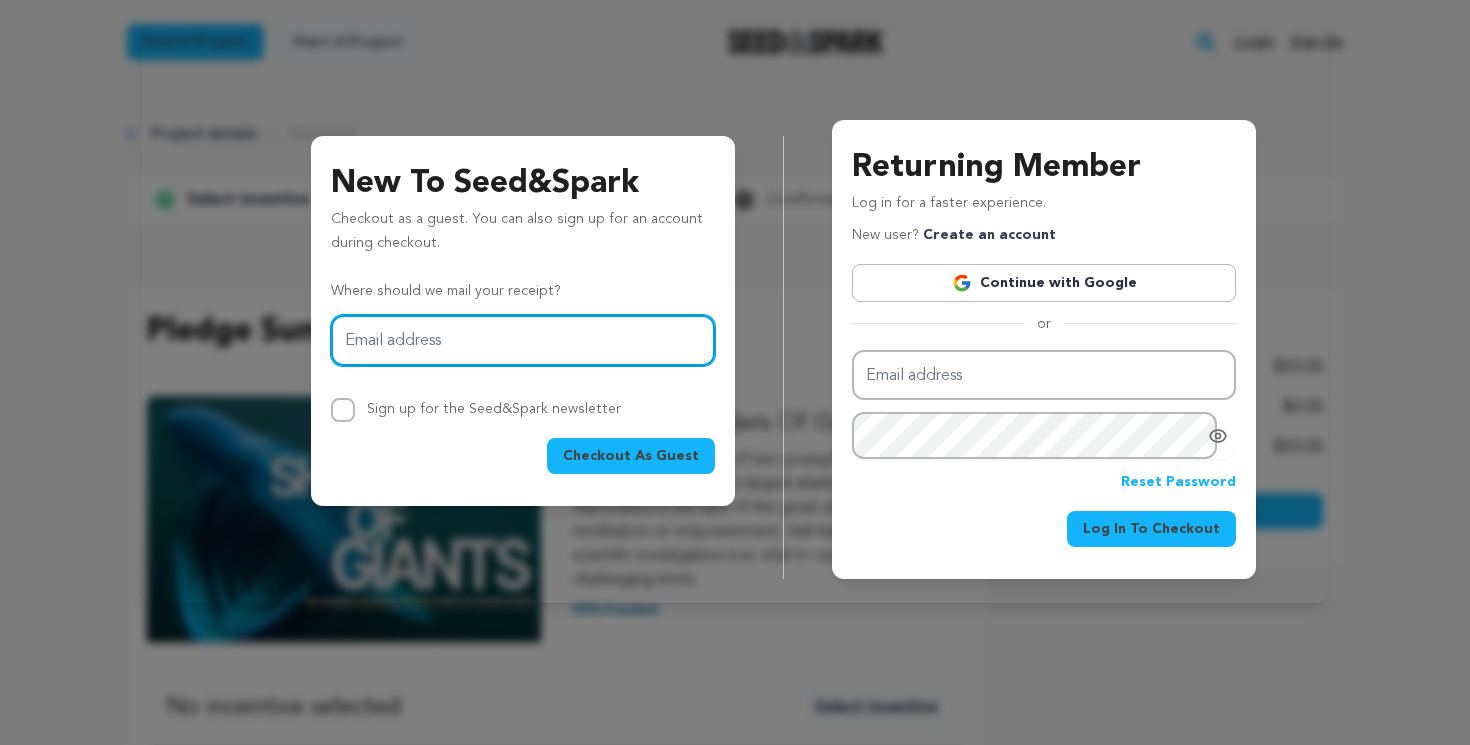 click on "Email address" at bounding box center [523, 340] 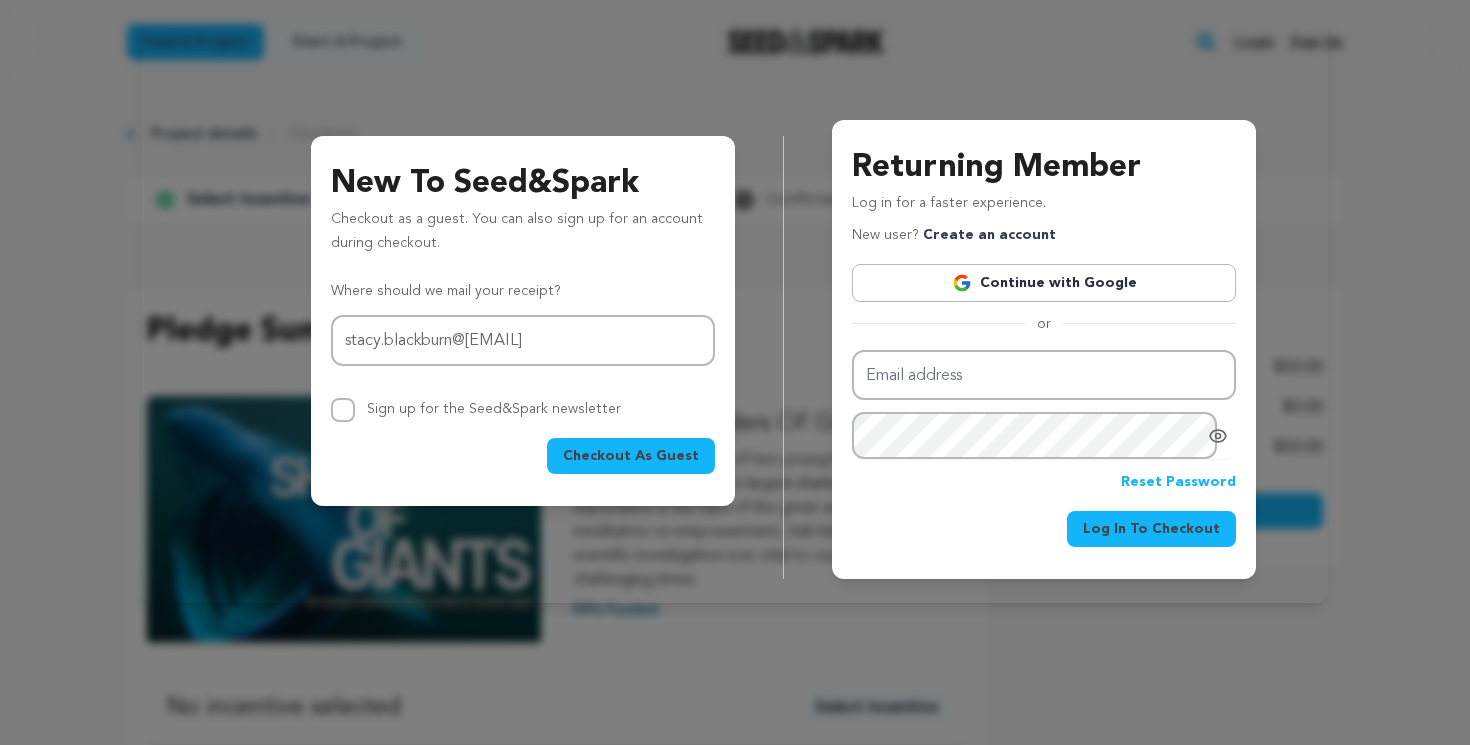 click on "Checkout As Guest" at bounding box center (631, 456) 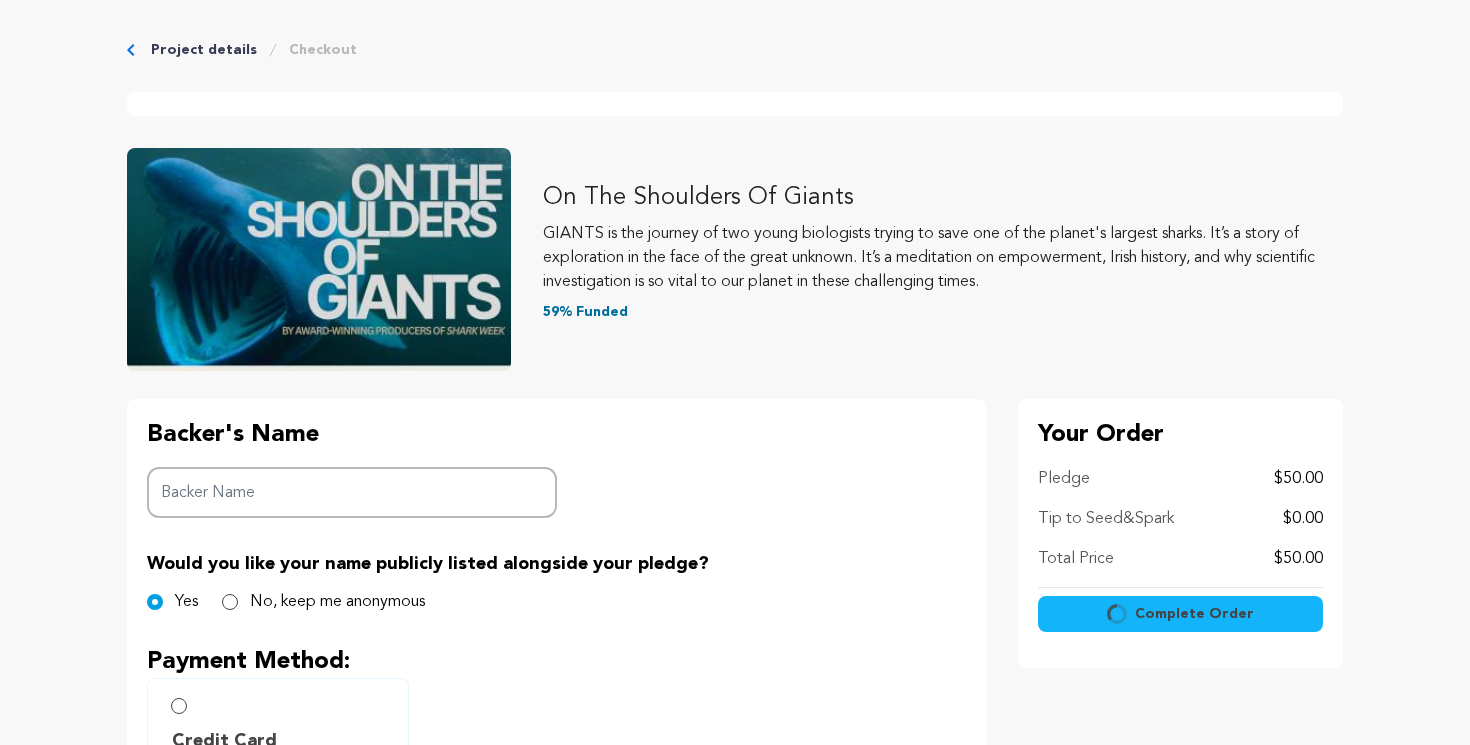 scroll, scrollTop: 0, scrollLeft: 0, axis: both 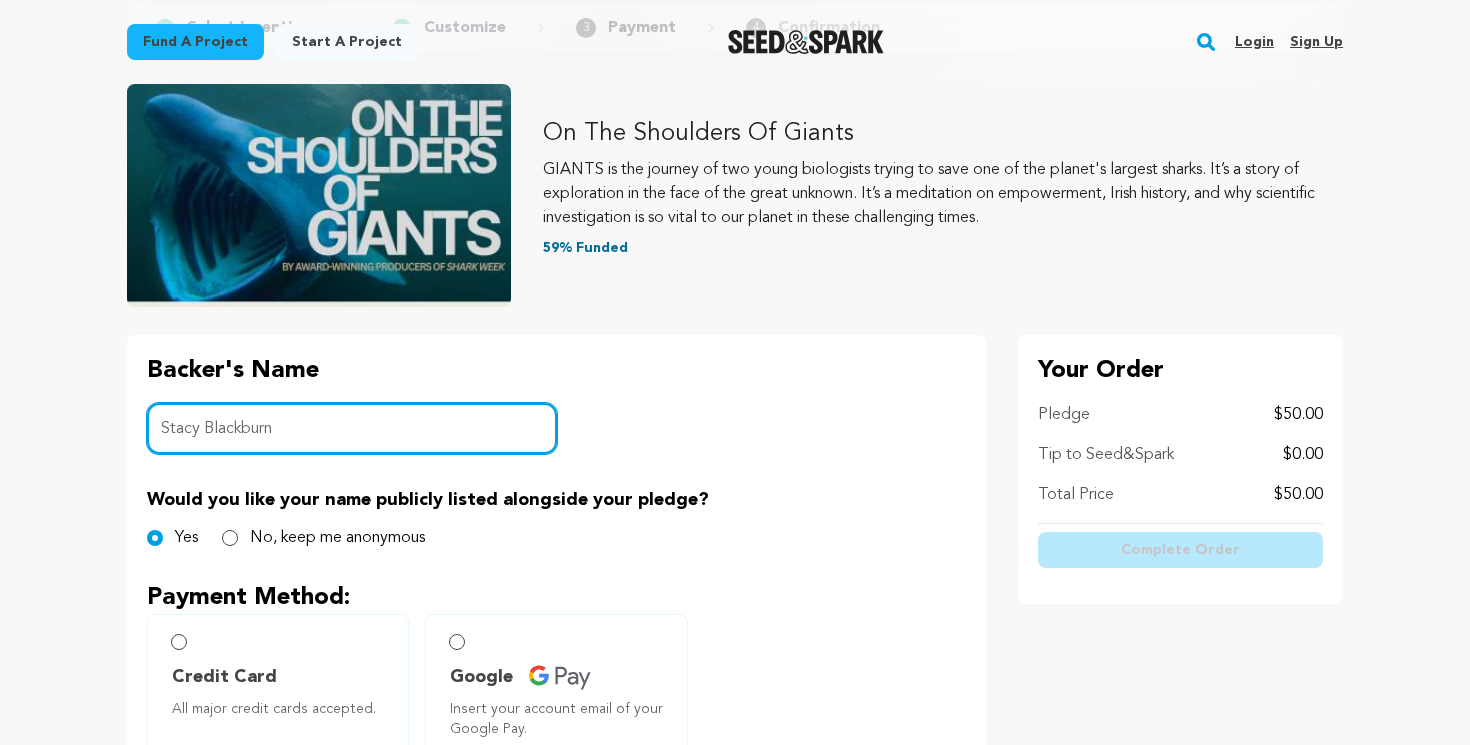 type on "Stacy Blackburn" 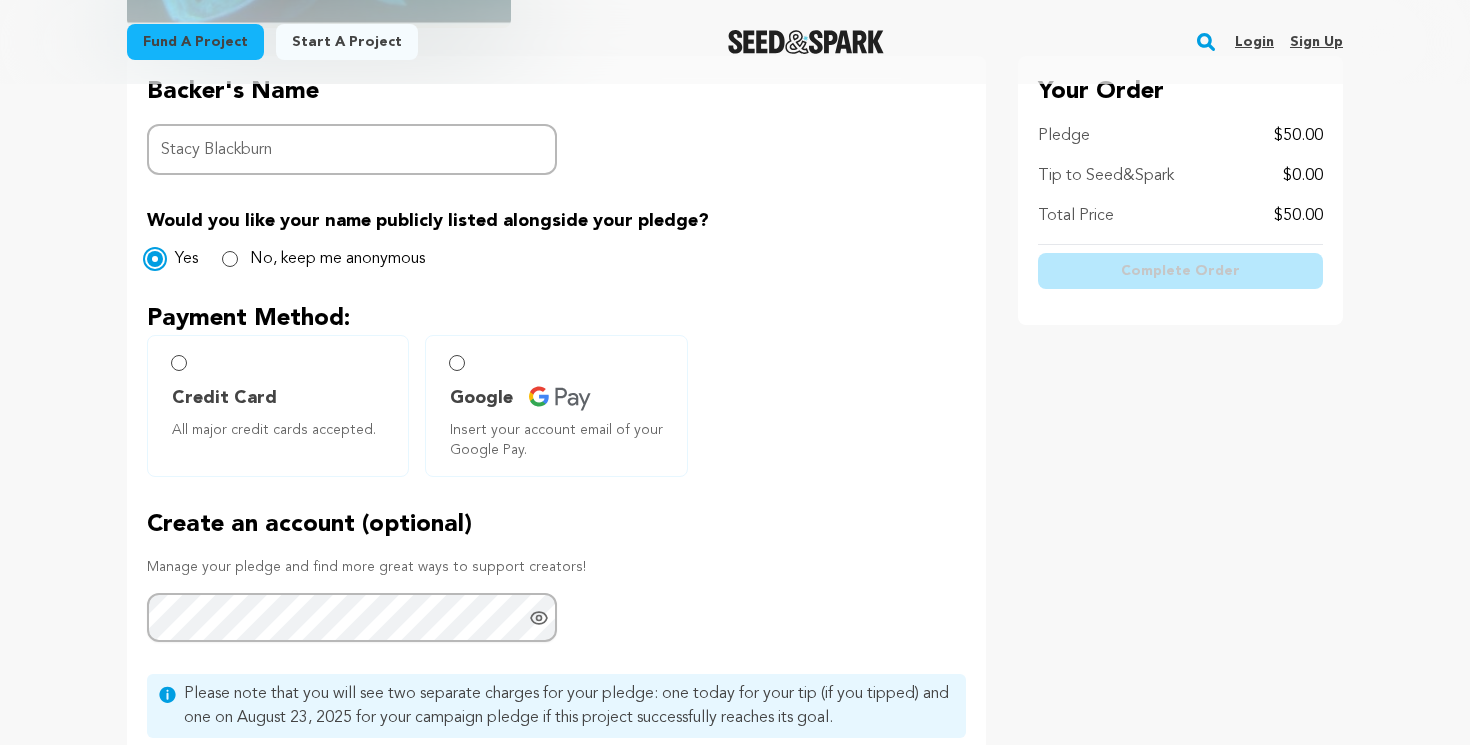 scroll, scrollTop: 461, scrollLeft: 0, axis: vertical 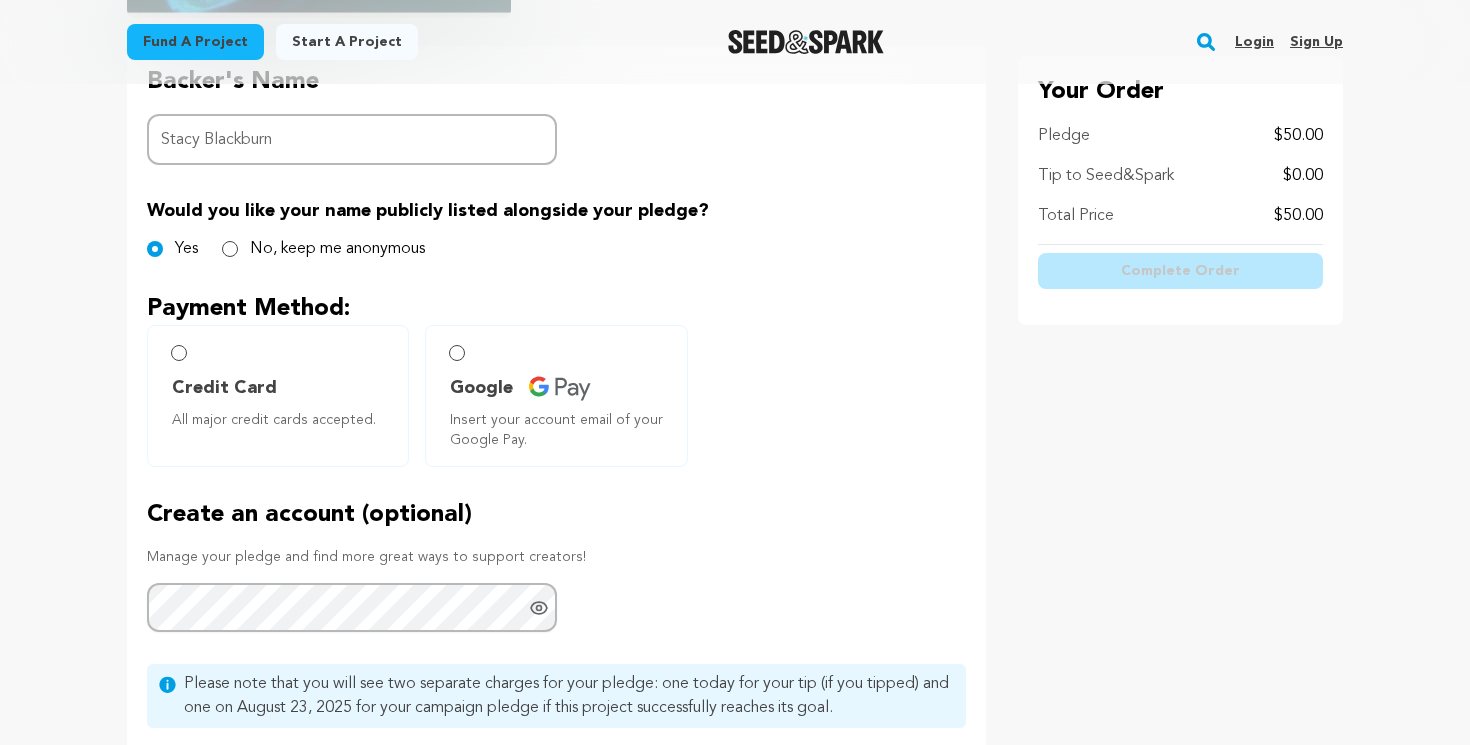 click on "Credit Card" at bounding box center [224, 388] 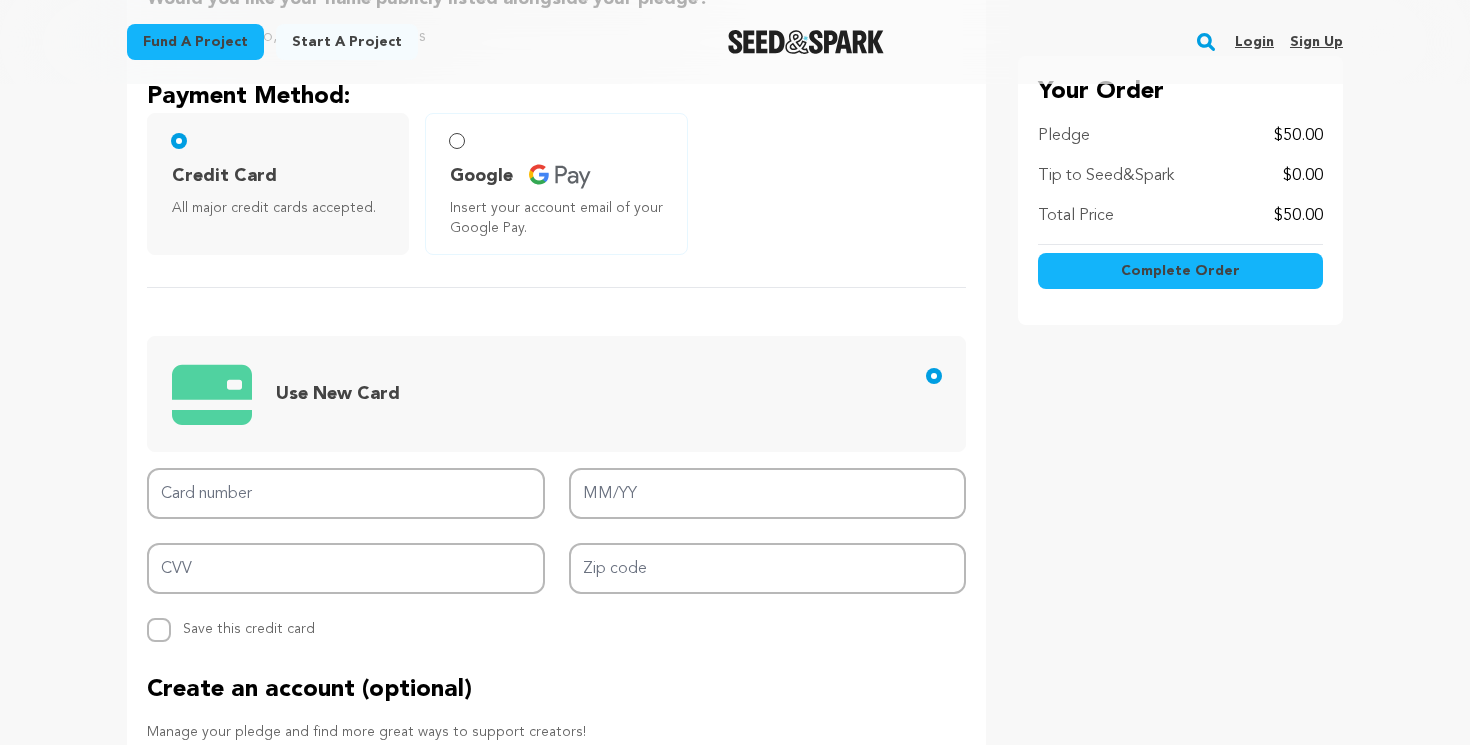 scroll, scrollTop: 703, scrollLeft: 0, axis: vertical 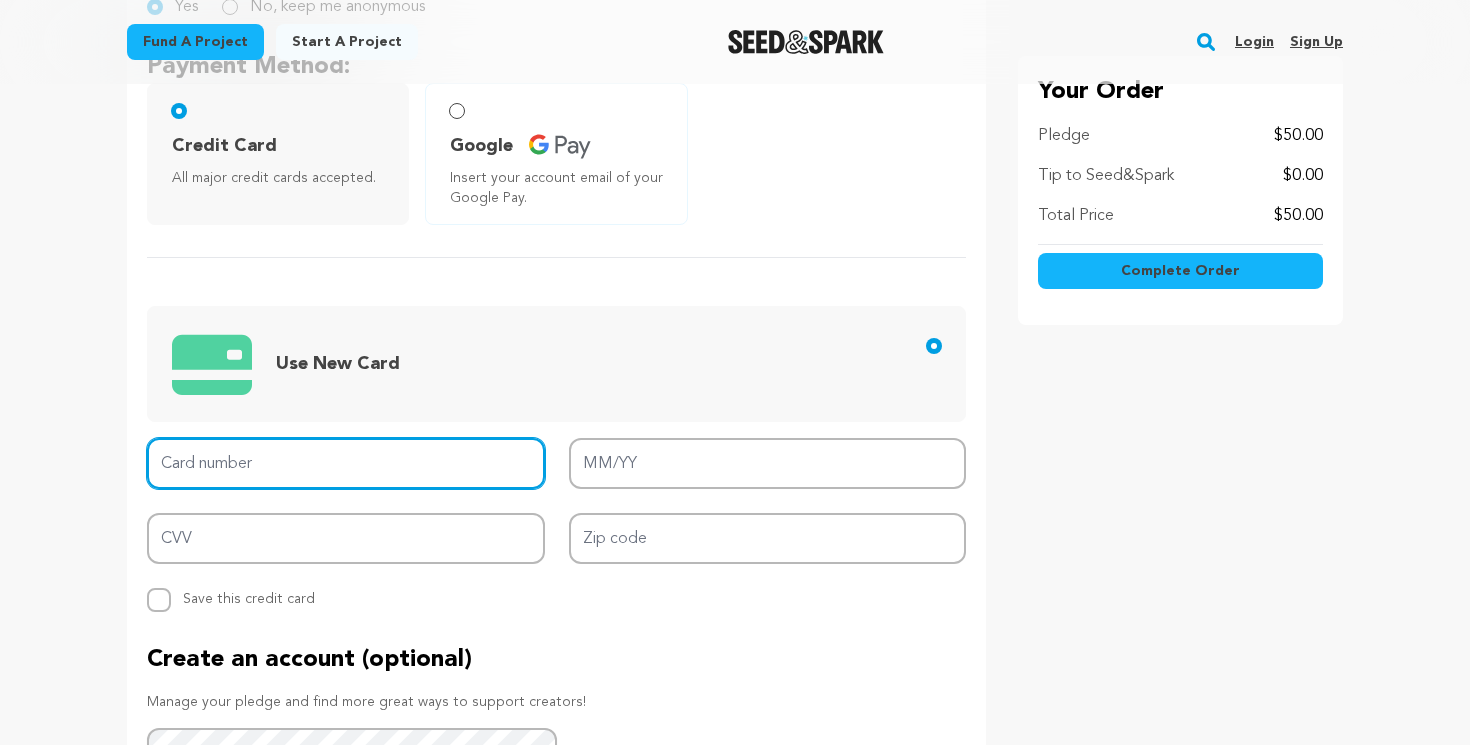 click on "Card number" at bounding box center (346, 463) 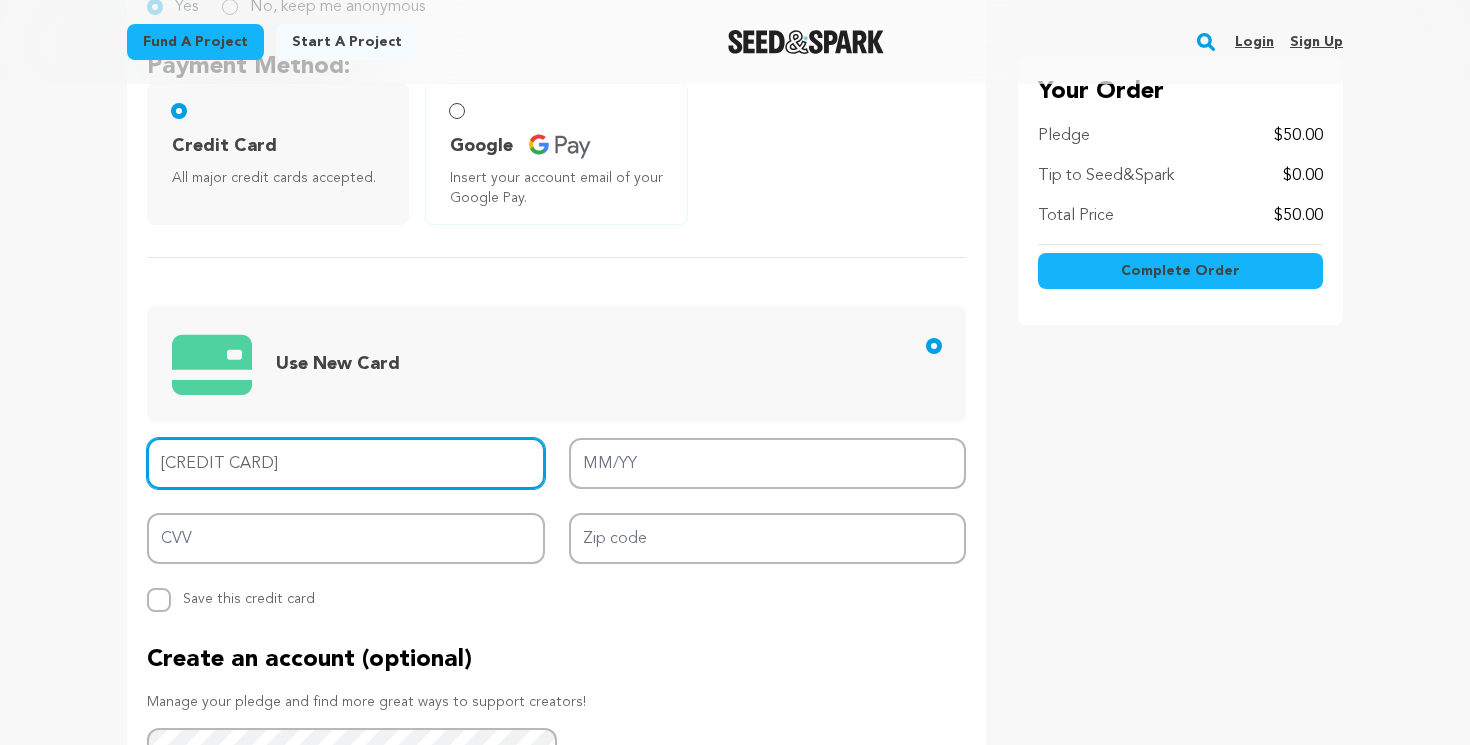 type on "4147 2027 0612 0506" 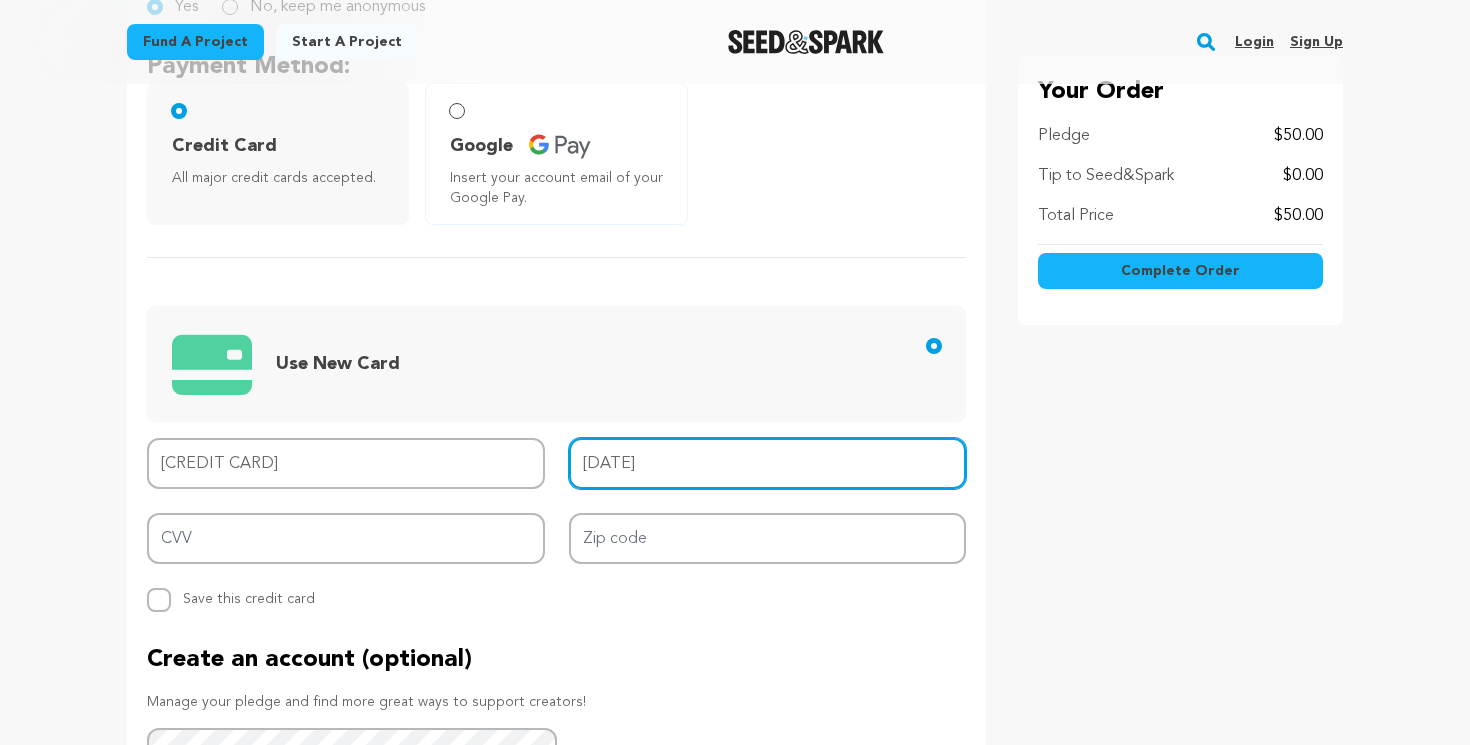 type on "009" 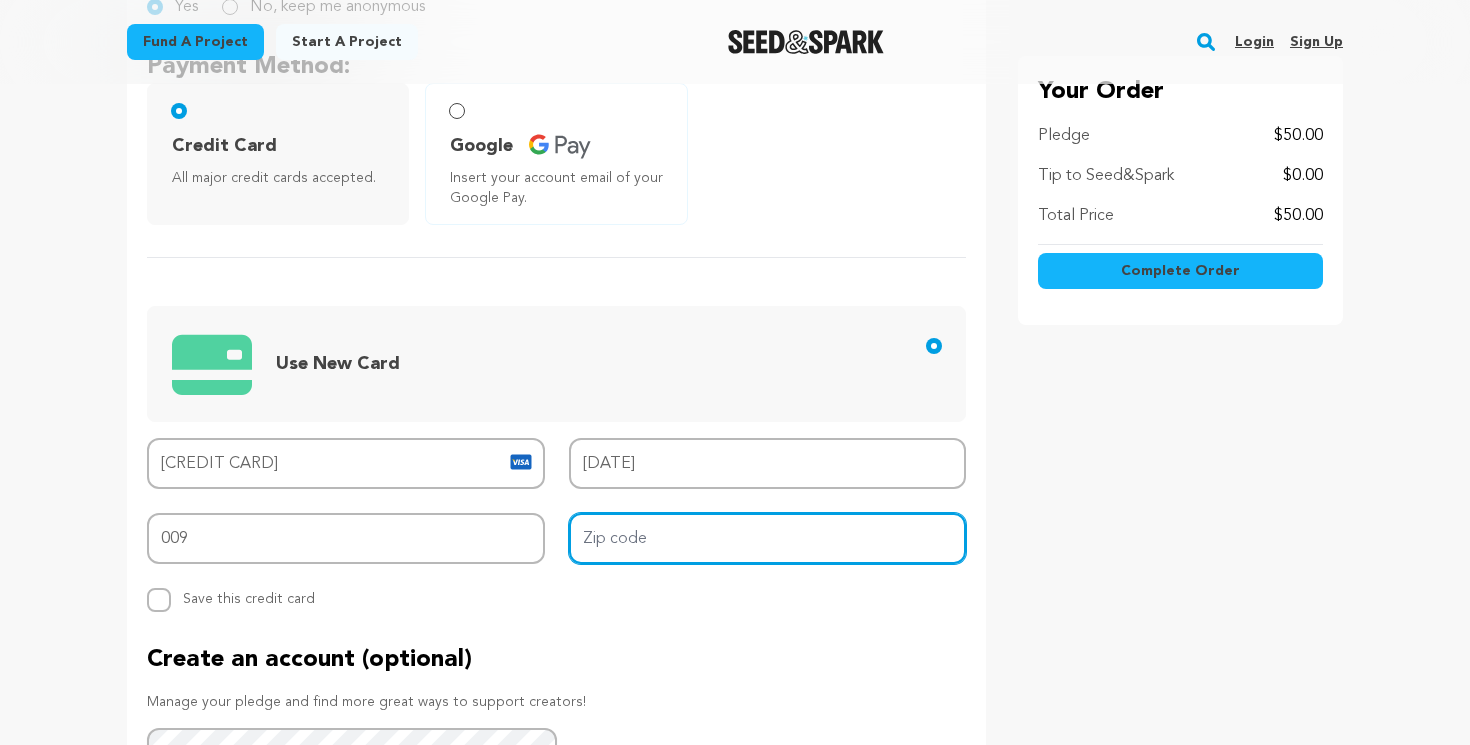 click on "Zip code" at bounding box center (768, 538) 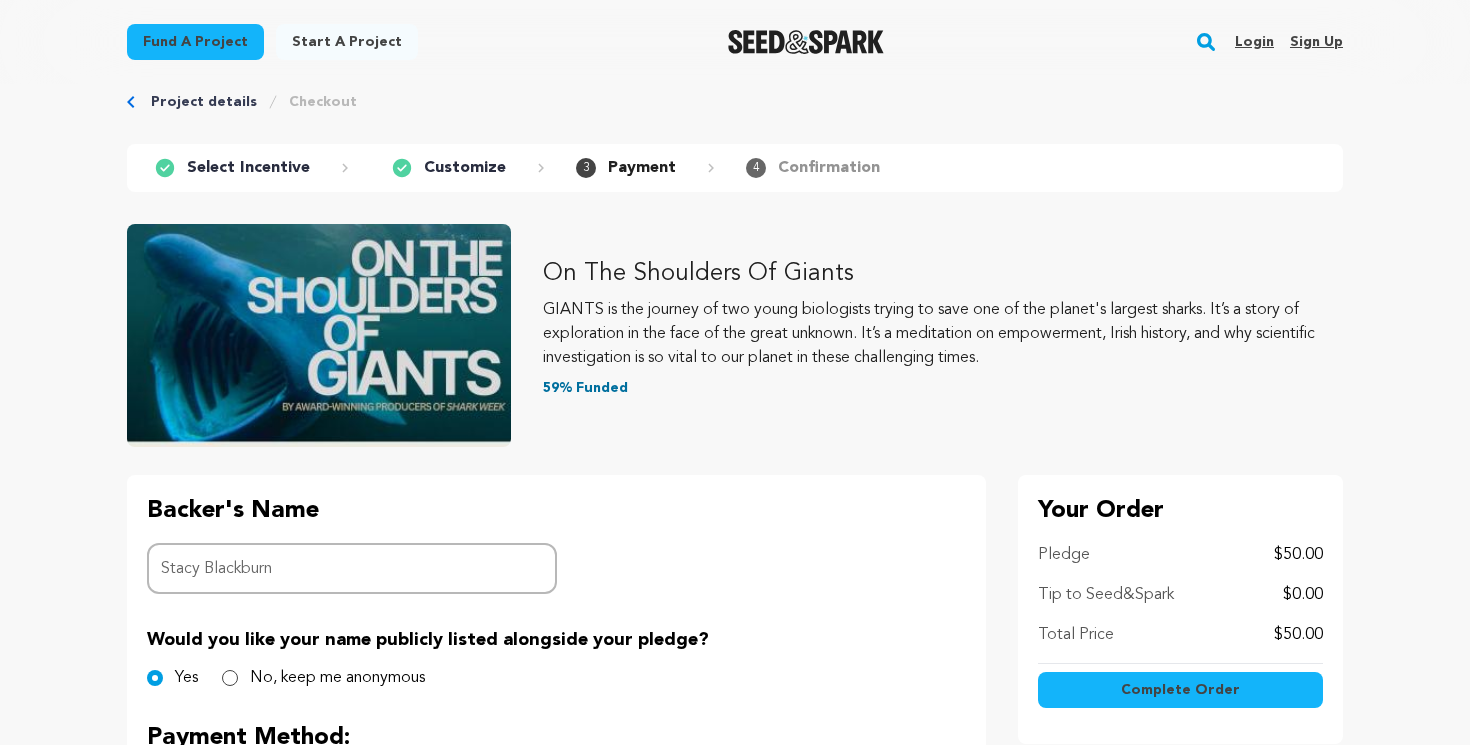 scroll, scrollTop: 0, scrollLeft: 0, axis: both 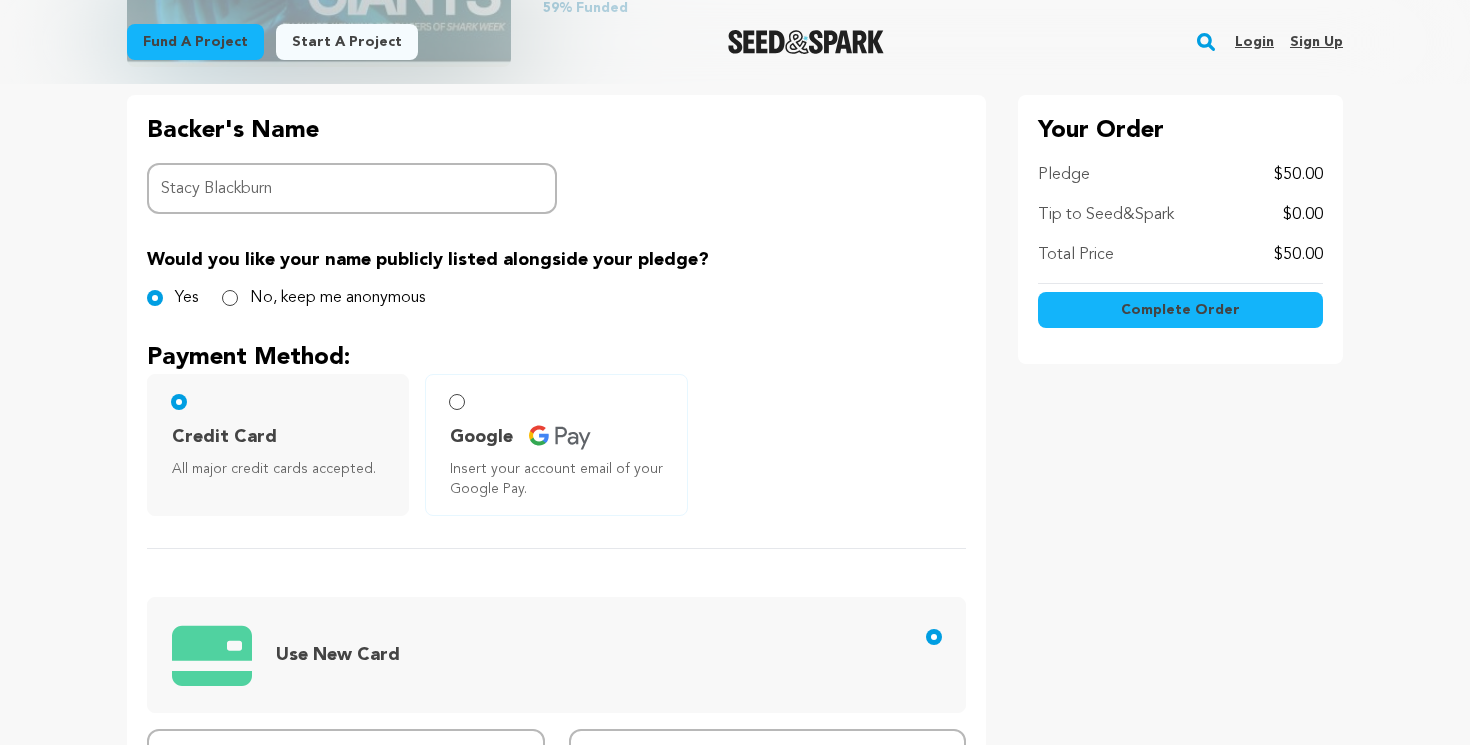 click on "Complete Order" at bounding box center (1180, 310) 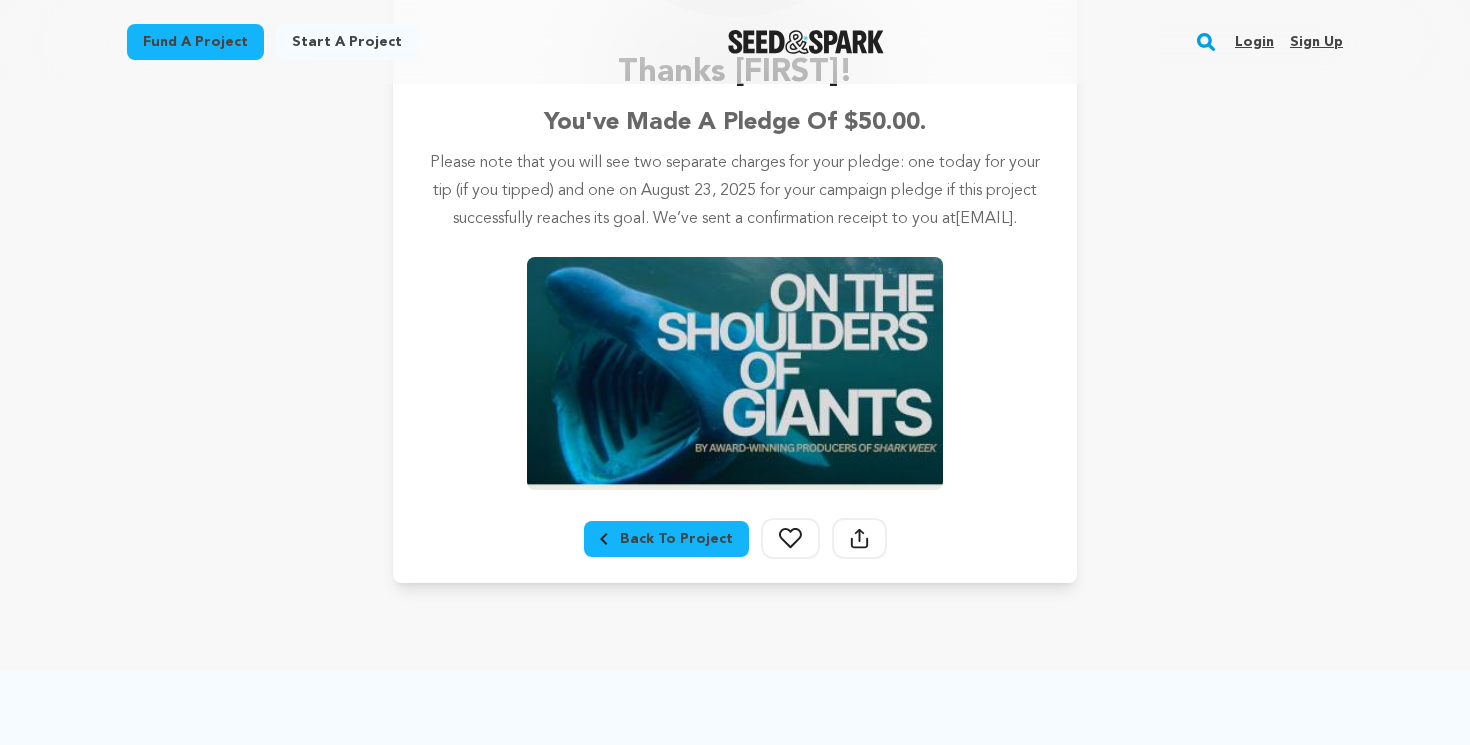 scroll, scrollTop: 352, scrollLeft: 0, axis: vertical 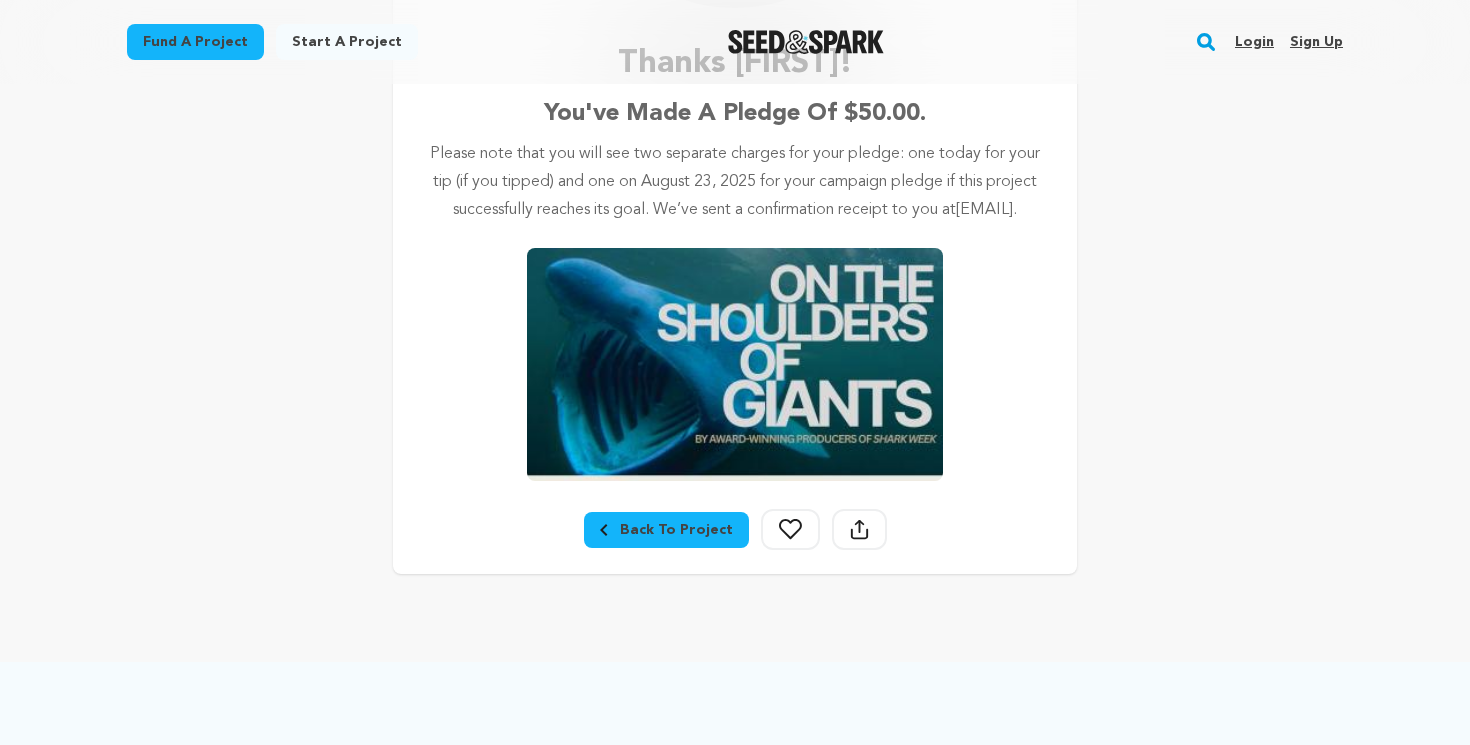 click on "Back To Project" at bounding box center (666, 530) 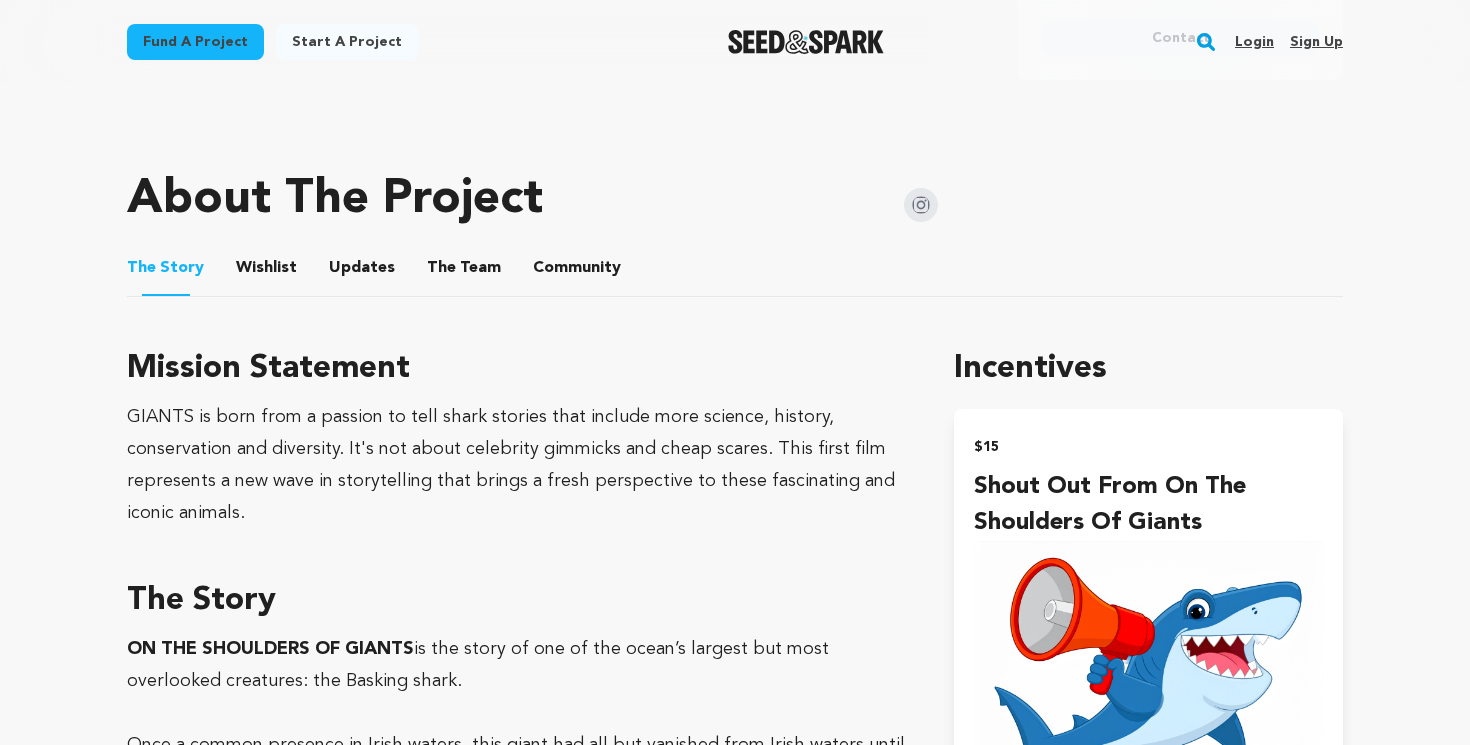 scroll, scrollTop: 957, scrollLeft: 0, axis: vertical 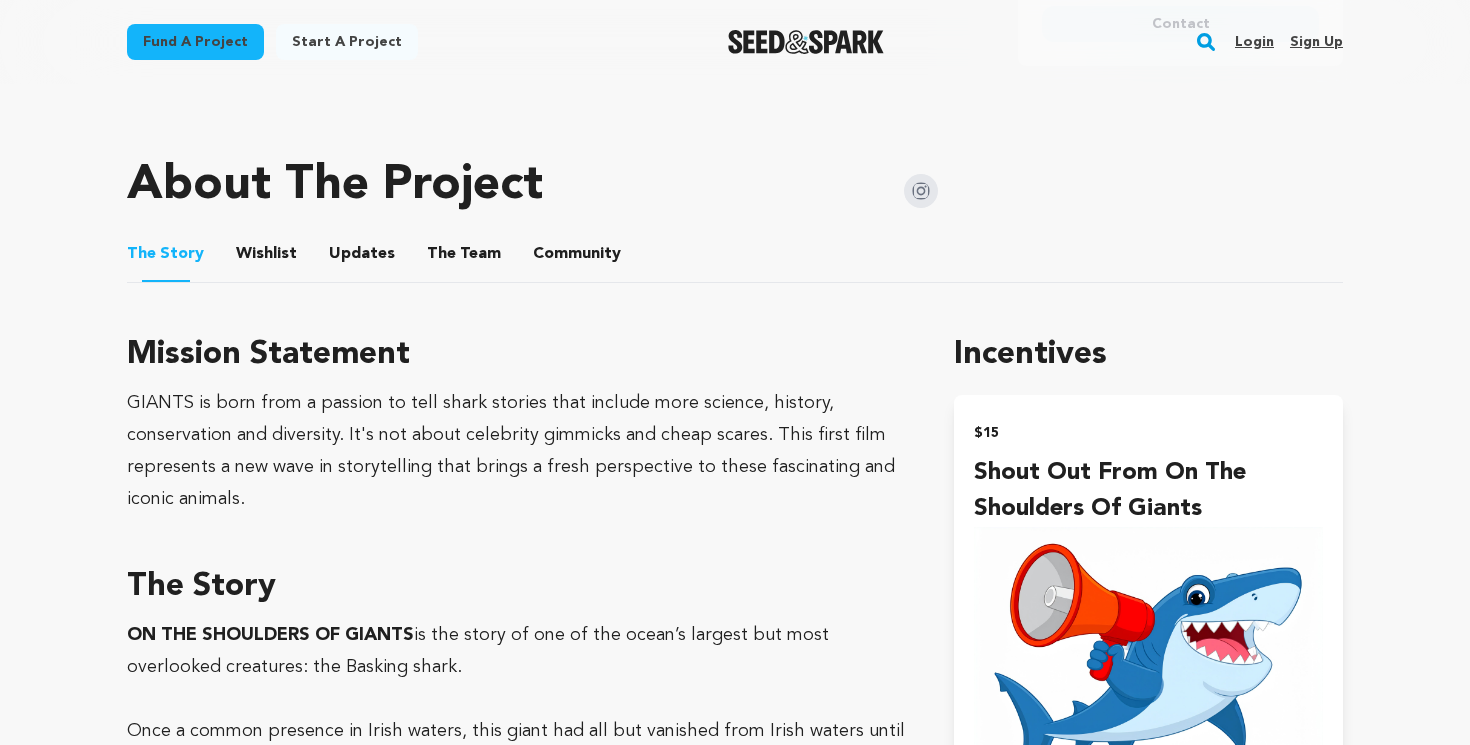 click on "The Team" at bounding box center [464, 258] 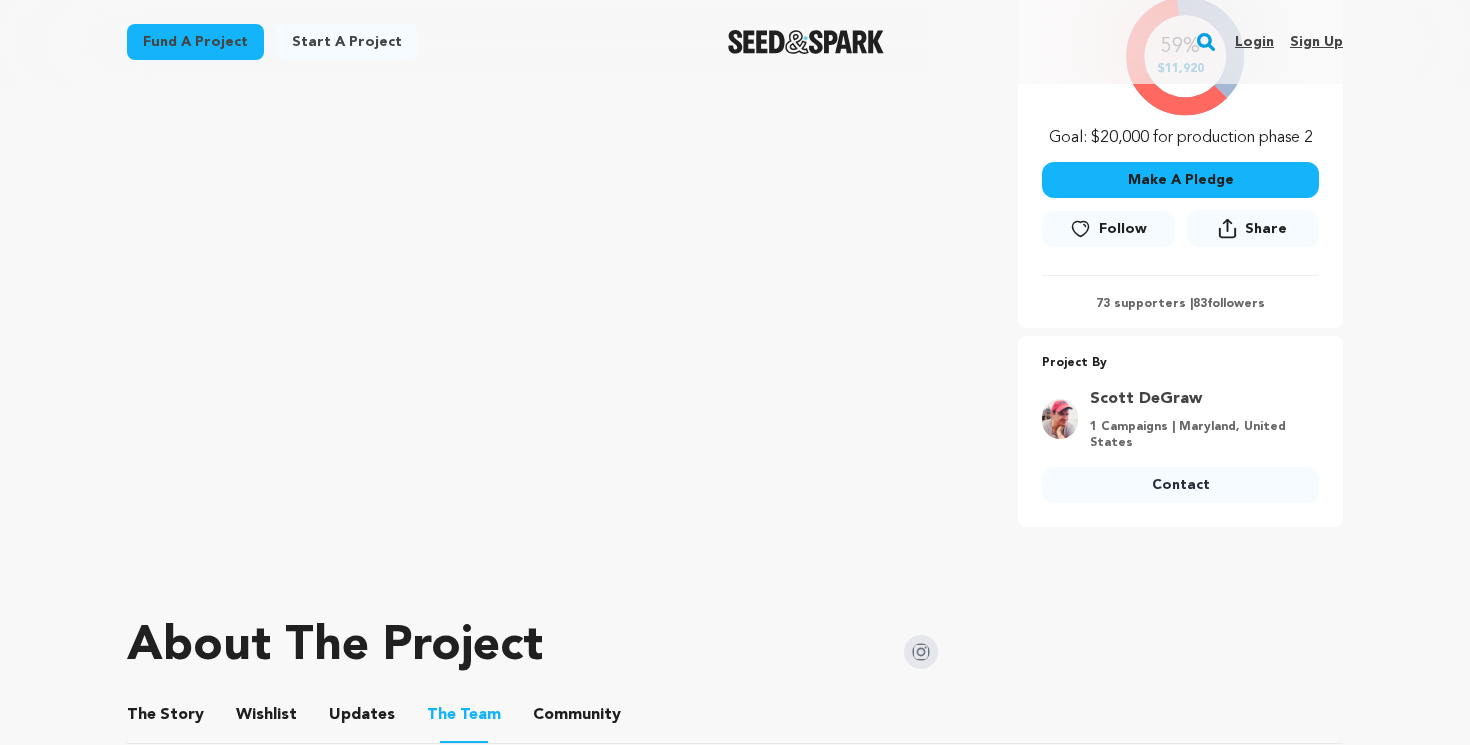 scroll, scrollTop: 0, scrollLeft: 0, axis: both 